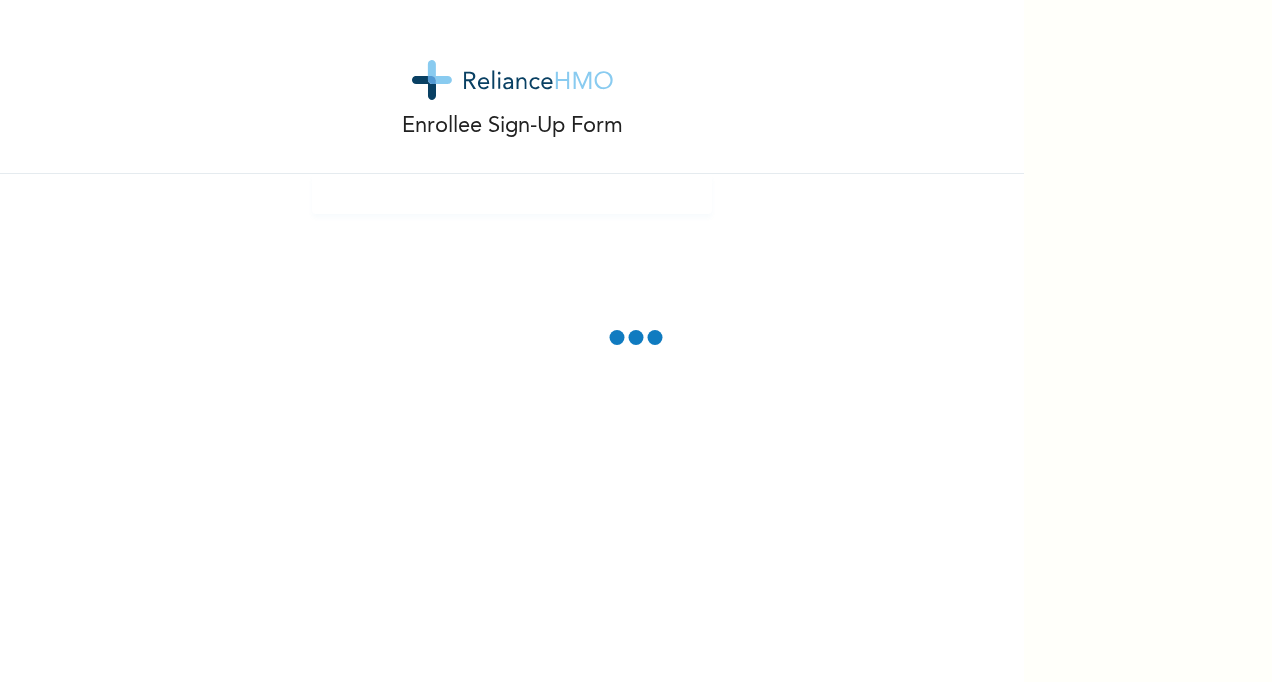 scroll, scrollTop: 0, scrollLeft: 0, axis: both 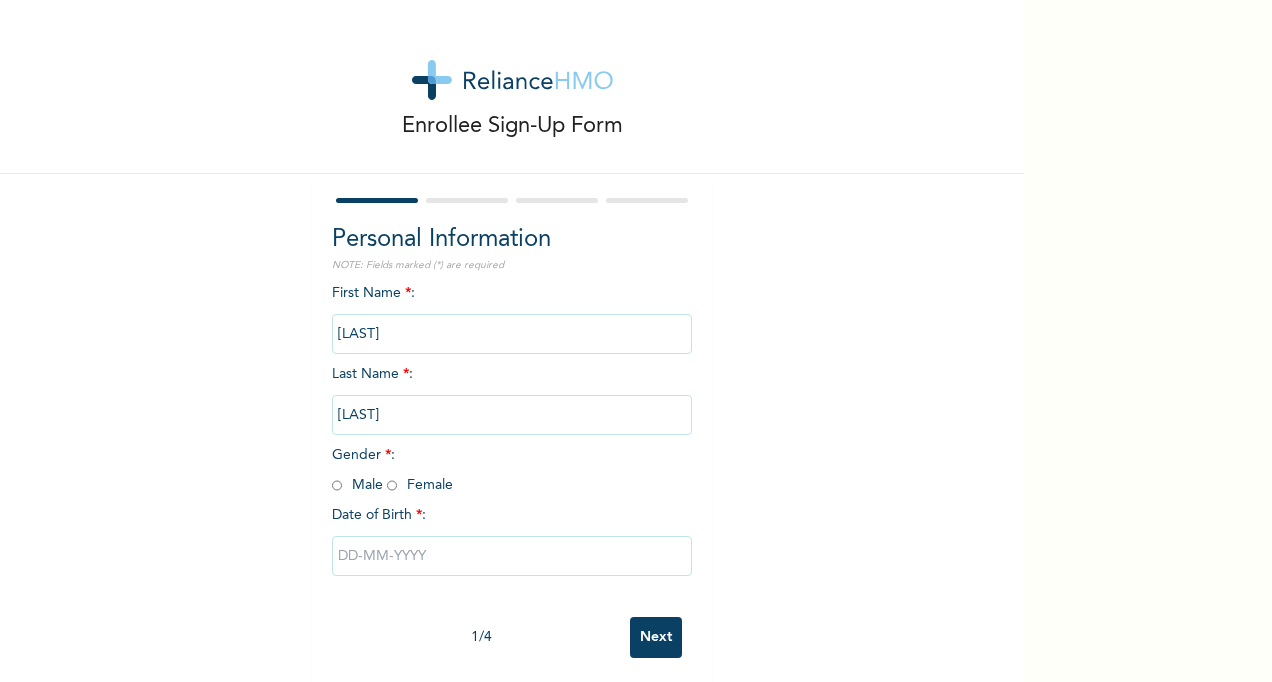 click on "[LAST]" at bounding box center [512, 334] 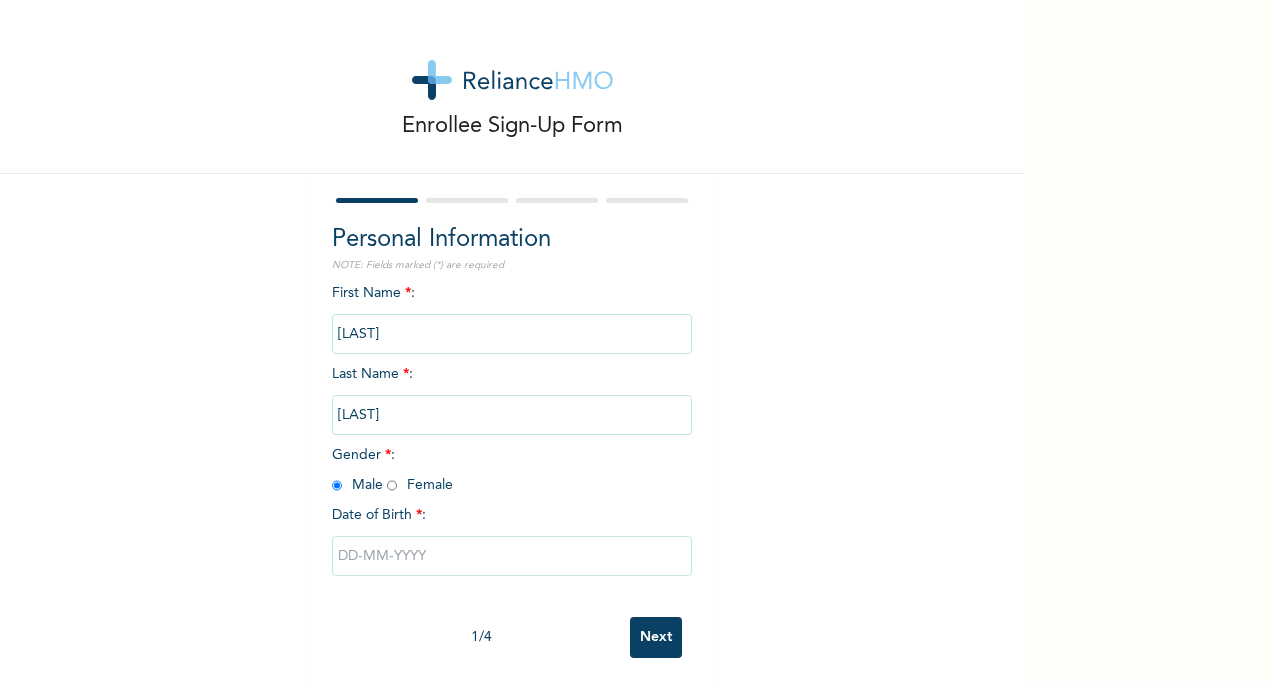 radio on "true" 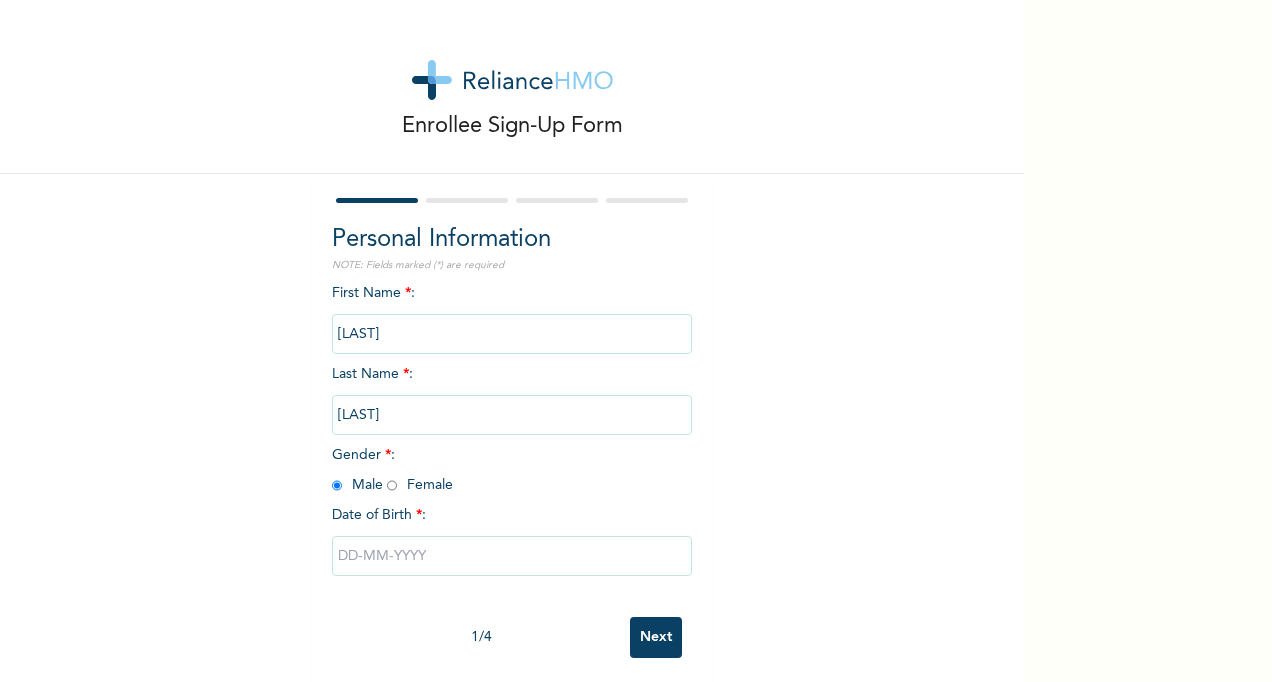 click at bounding box center [512, 556] 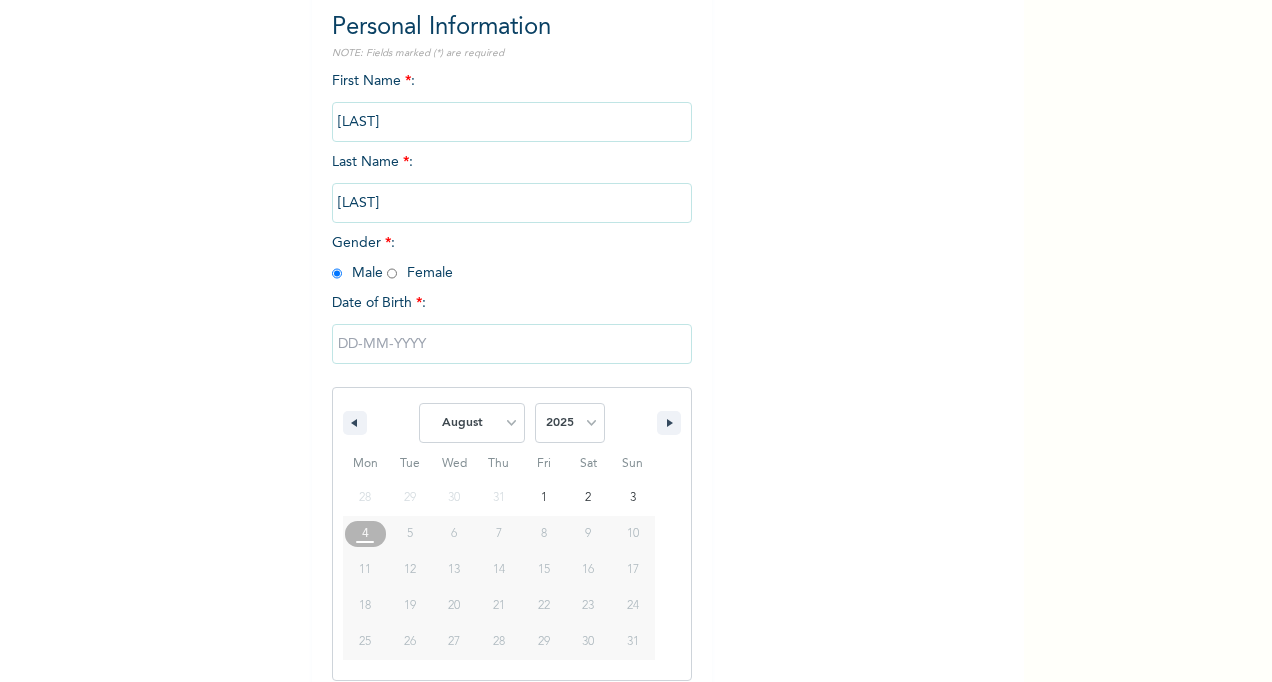 scroll, scrollTop: 228, scrollLeft: 0, axis: vertical 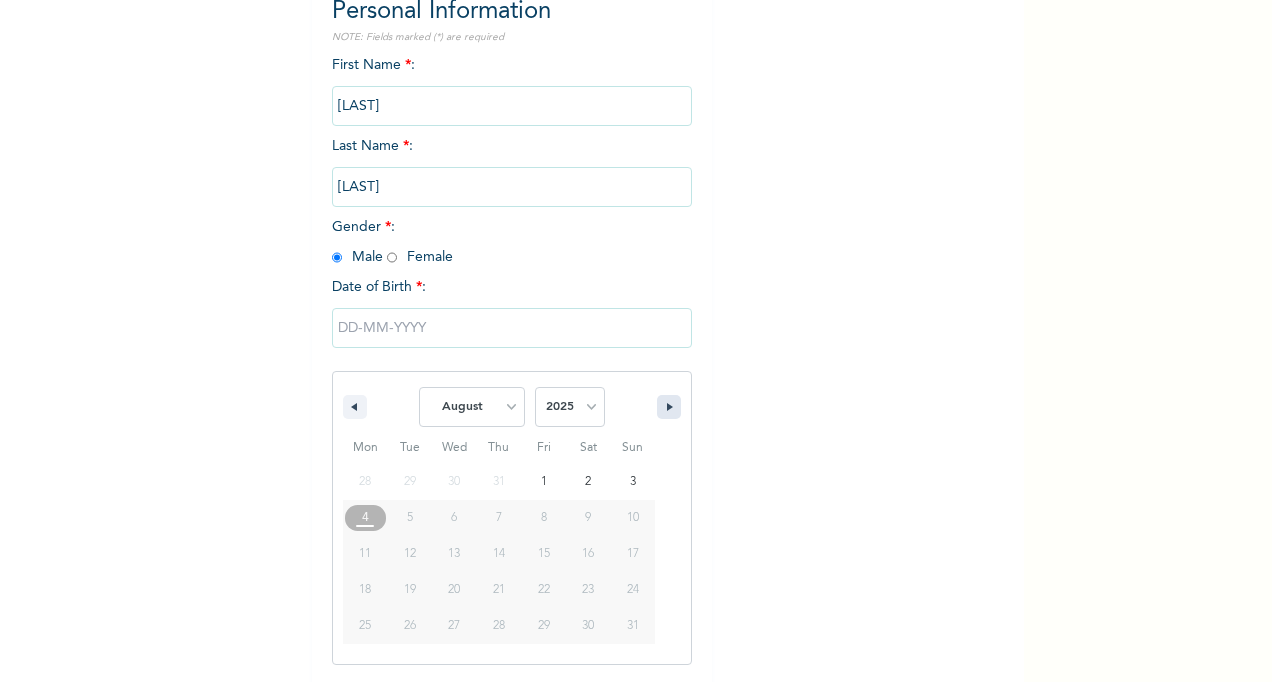 click at bounding box center [669, 407] 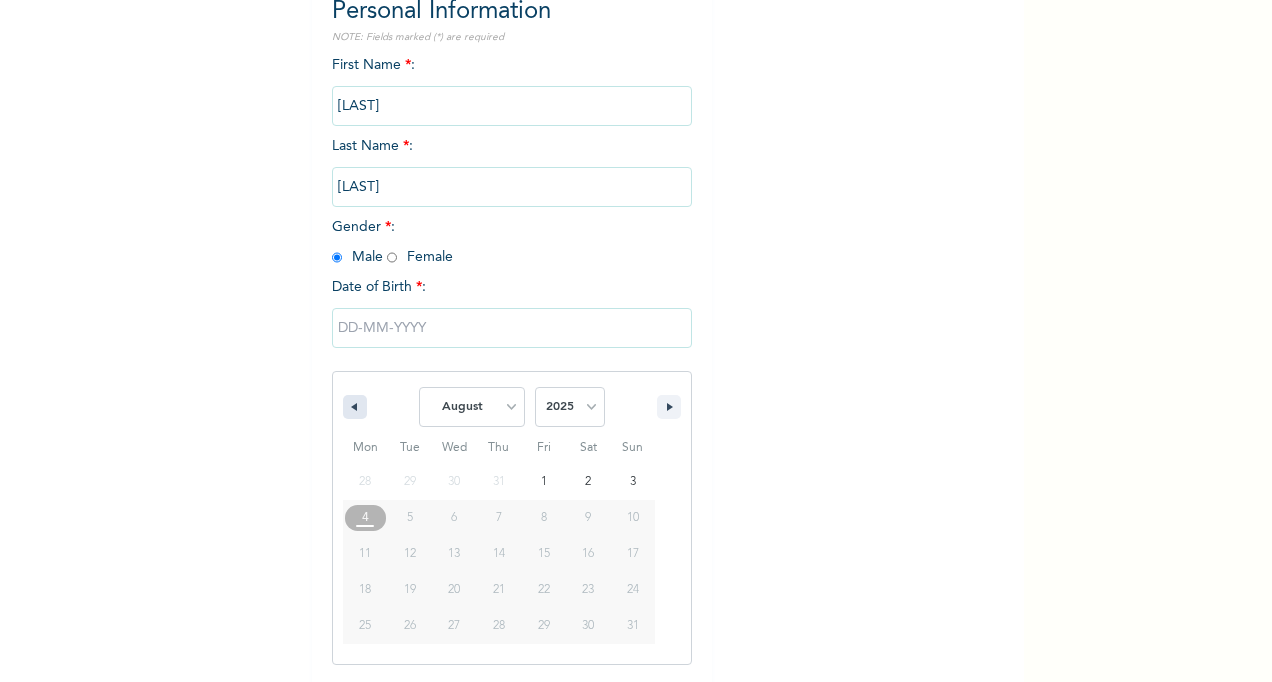click at bounding box center (355, 407) 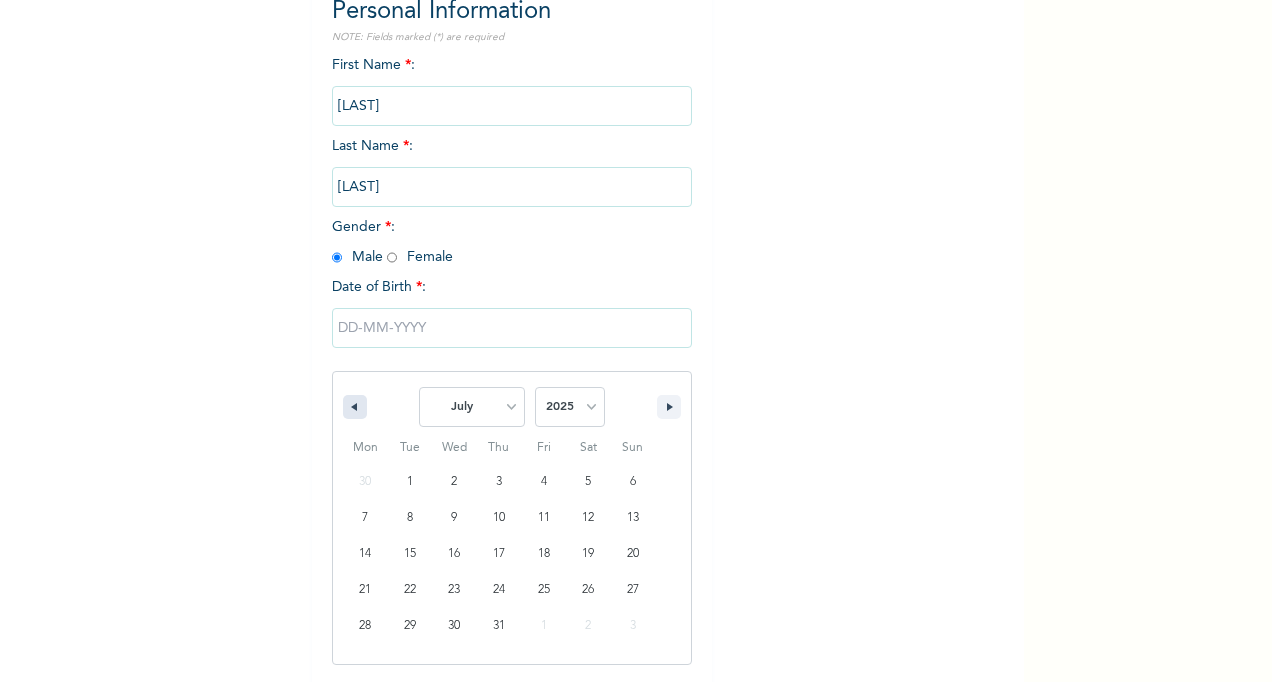 click at bounding box center (355, 407) 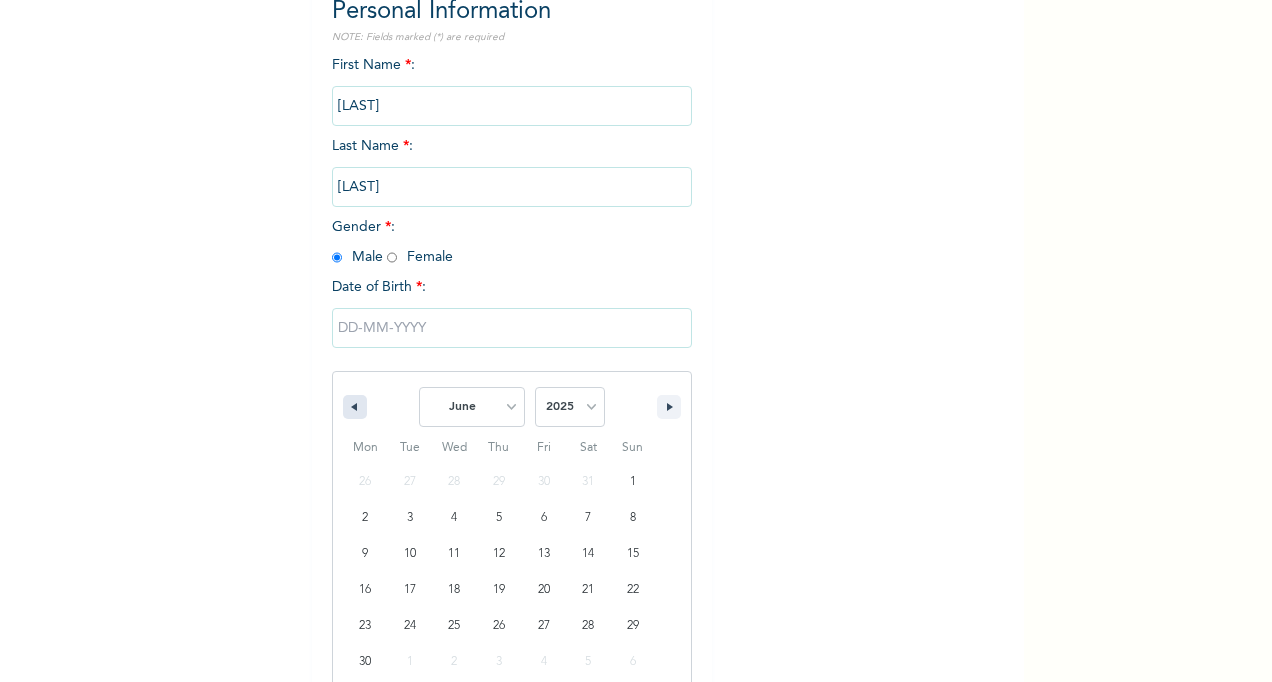 click at bounding box center [355, 407] 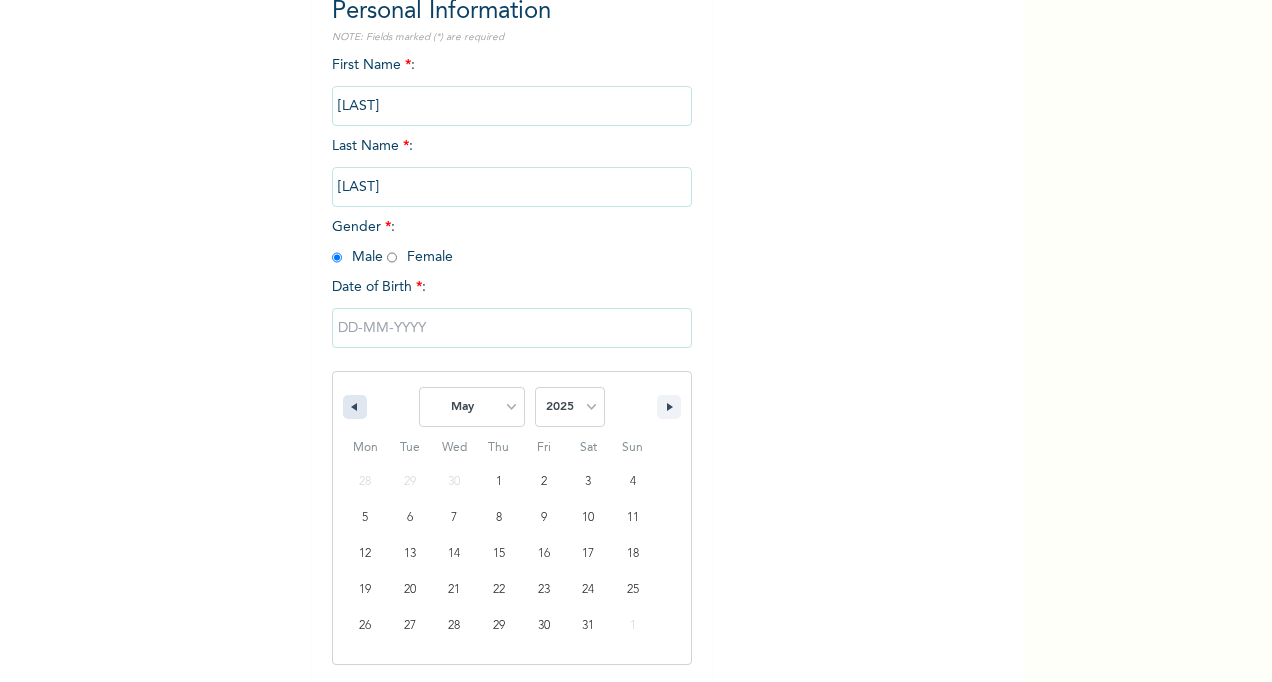 click at bounding box center (355, 407) 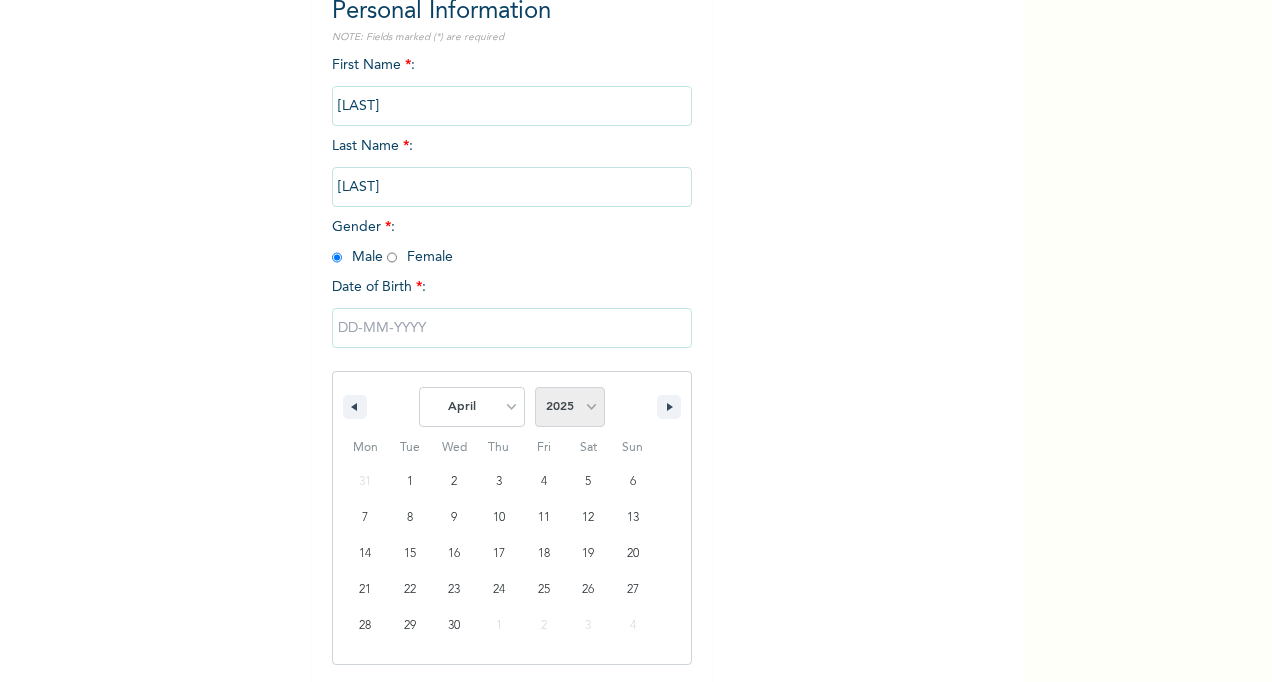 click on "2025 2024 2023 2022 2021 2020 2019 2018 2017 2016 2015 2014 2013 2012 2011 2010 2009 2008 2007 2006 2005 2004 2003 2002 2001 2000 1999 1998 1997 1996 1995 1994 1993 1992 1991 1990 1989 1988 1987 1986 1985 1984 1983 1982 1981 1980 1979 1978 1977 1976 1975 1974 1973 1972 1971 1970 1969 1968 1967 1966 1965 1964 1963 1962 1961 1960" at bounding box center (570, 407) 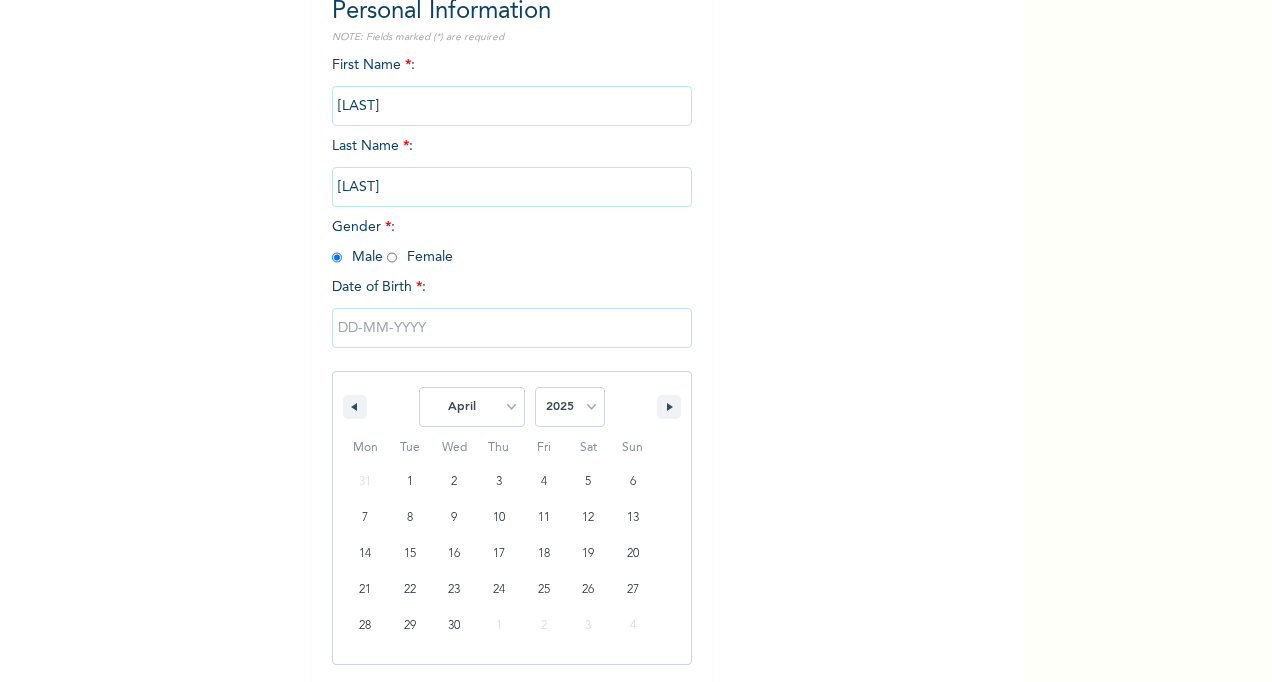 select on "1964" 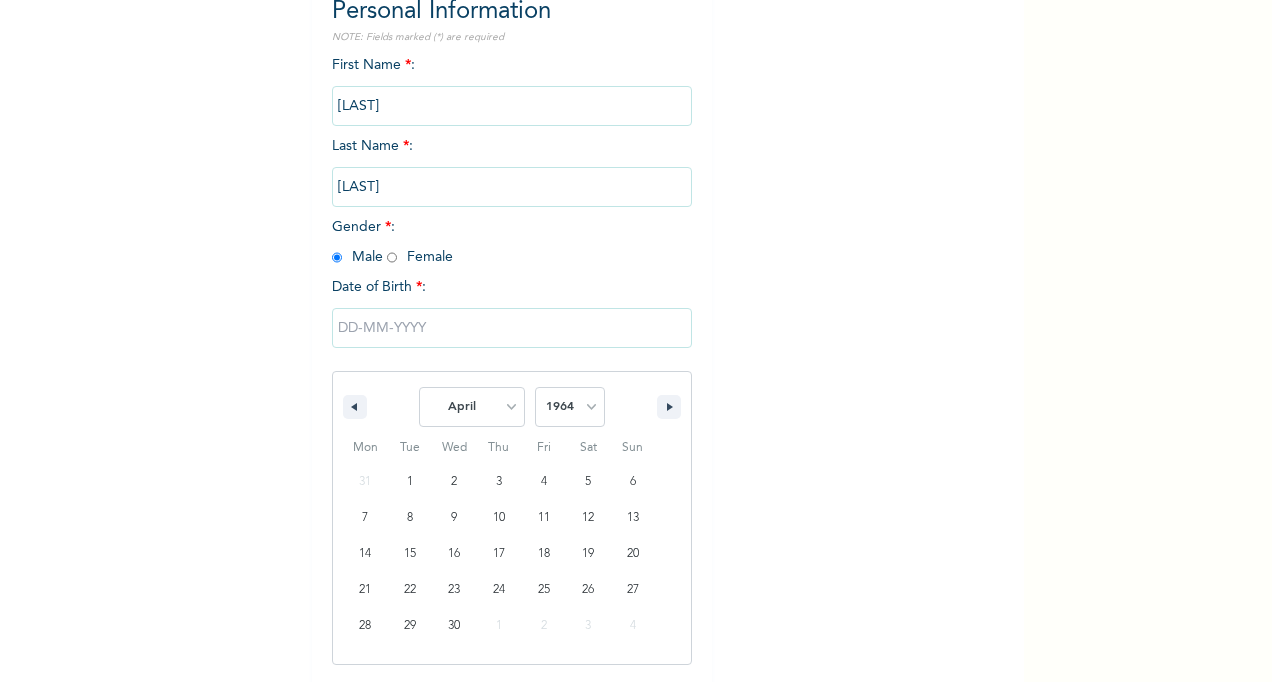 click on "2025 2024 2023 2022 2021 2020 2019 2018 2017 2016 2015 2014 2013 2012 2011 2010 2009 2008 2007 2006 2005 2004 2003 2002 2001 2000 1999 1998 1997 1996 1995 1994 1993 1992 1991 1990 1989 1988 1987 1986 1985 1984 1983 1982 1981 1980 1979 1978 1977 1976 1975 1974 1973 1972 1971 1970 1969 1968 1967 1966 1965 1964 1963 1962 1961 1960" at bounding box center (570, 407) 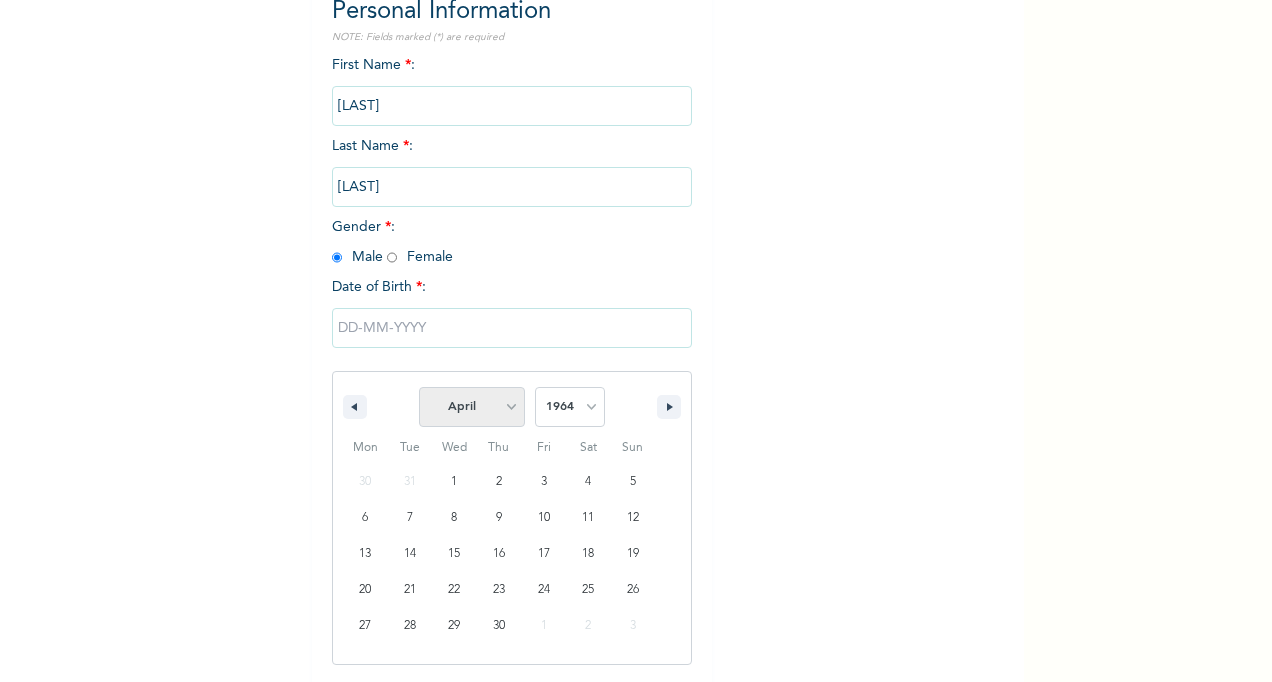click on "January February March April May June July August September October November December" at bounding box center (472, 407) 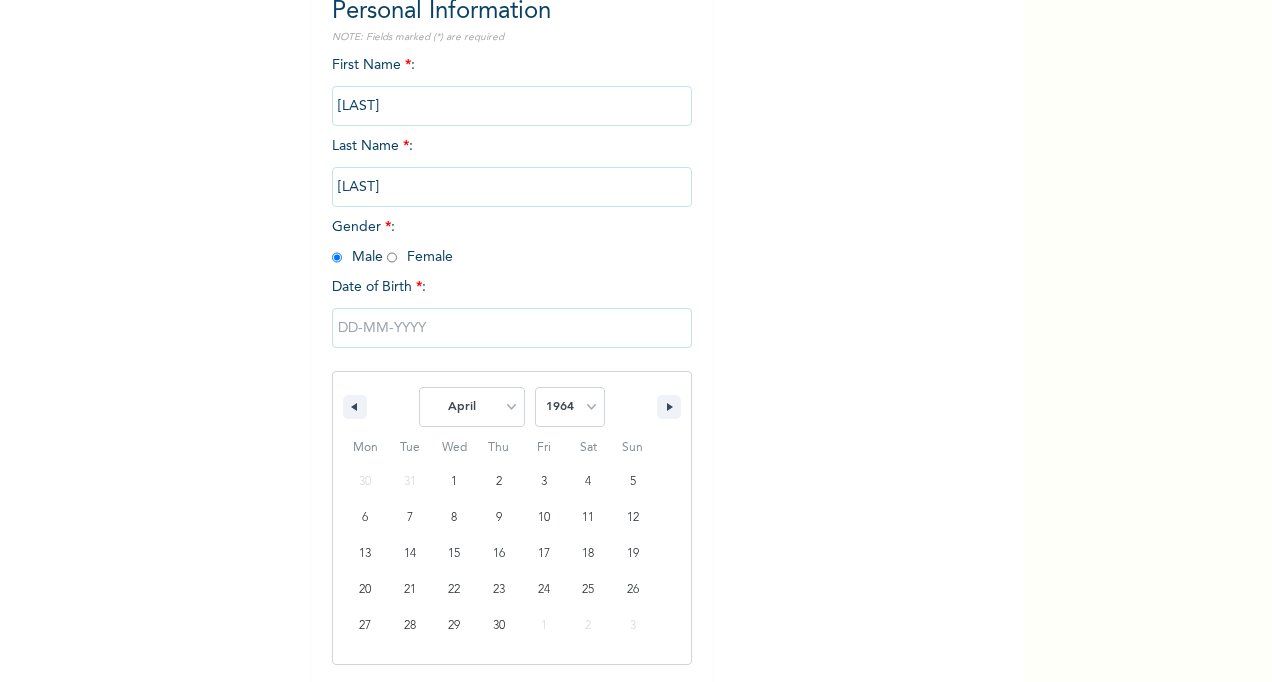 select on "8" 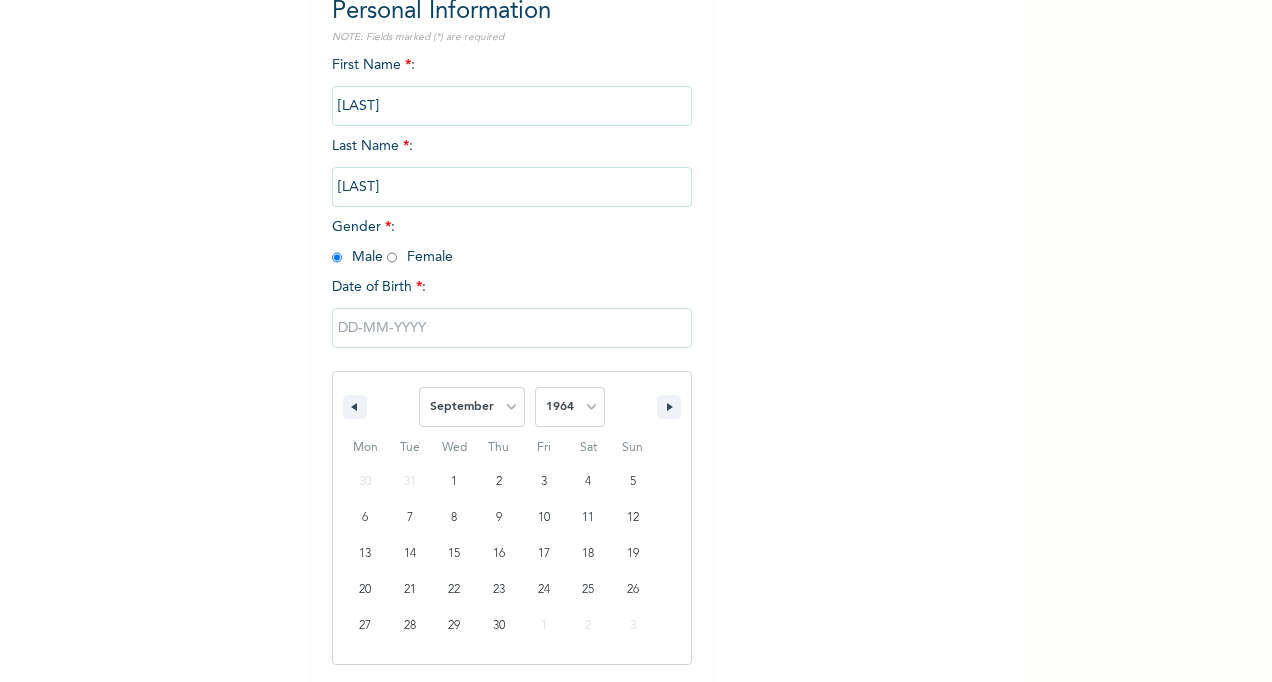 click on "January February March April May June July August September October November December" at bounding box center [472, 407] 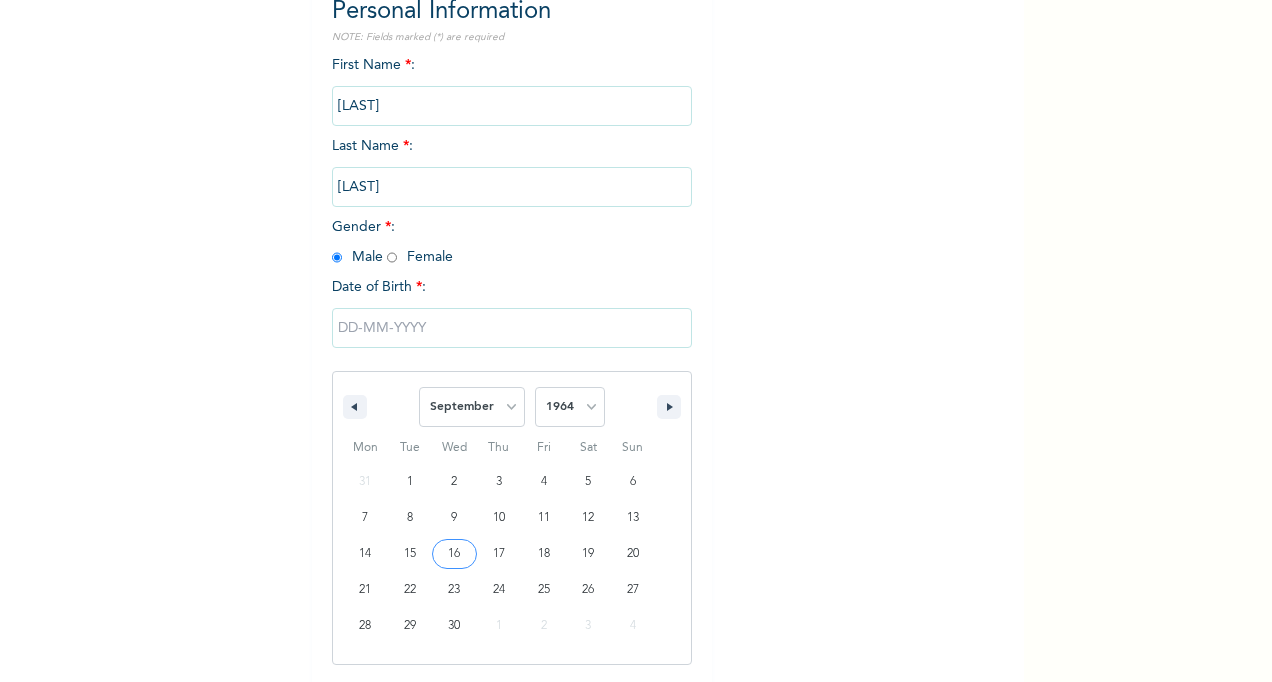 type on "[DATE]" 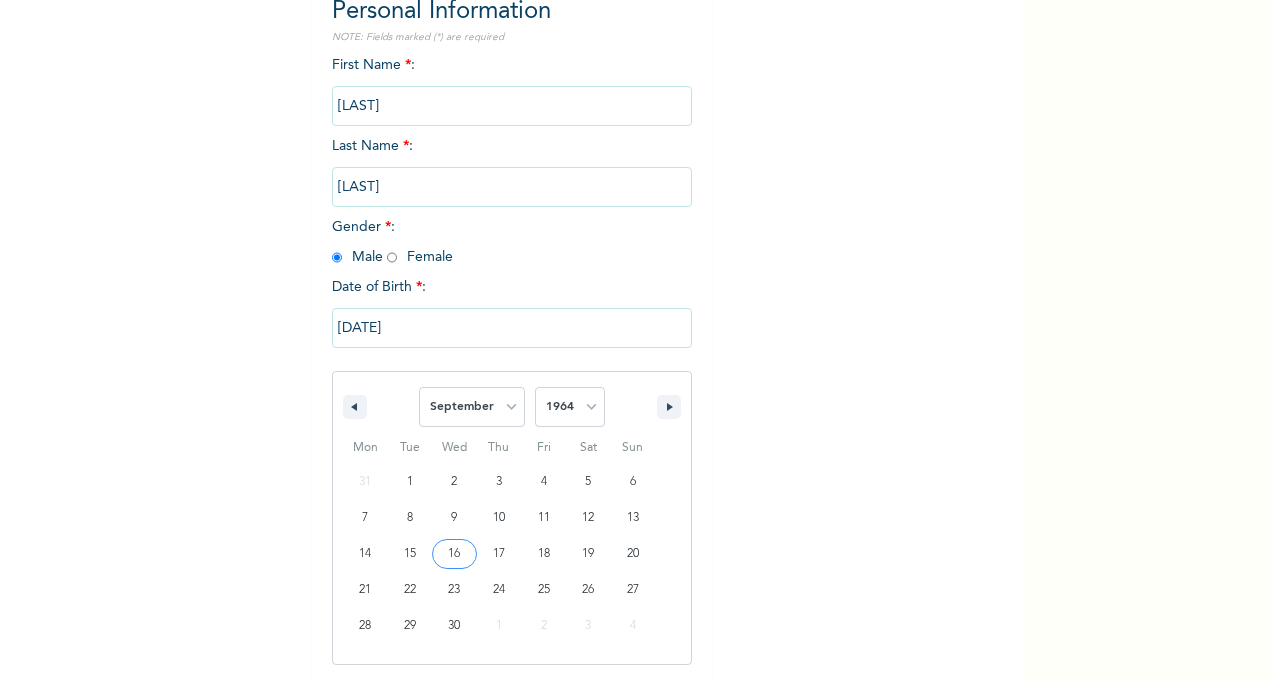 scroll, scrollTop: 24, scrollLeft: 0, axis: vertical 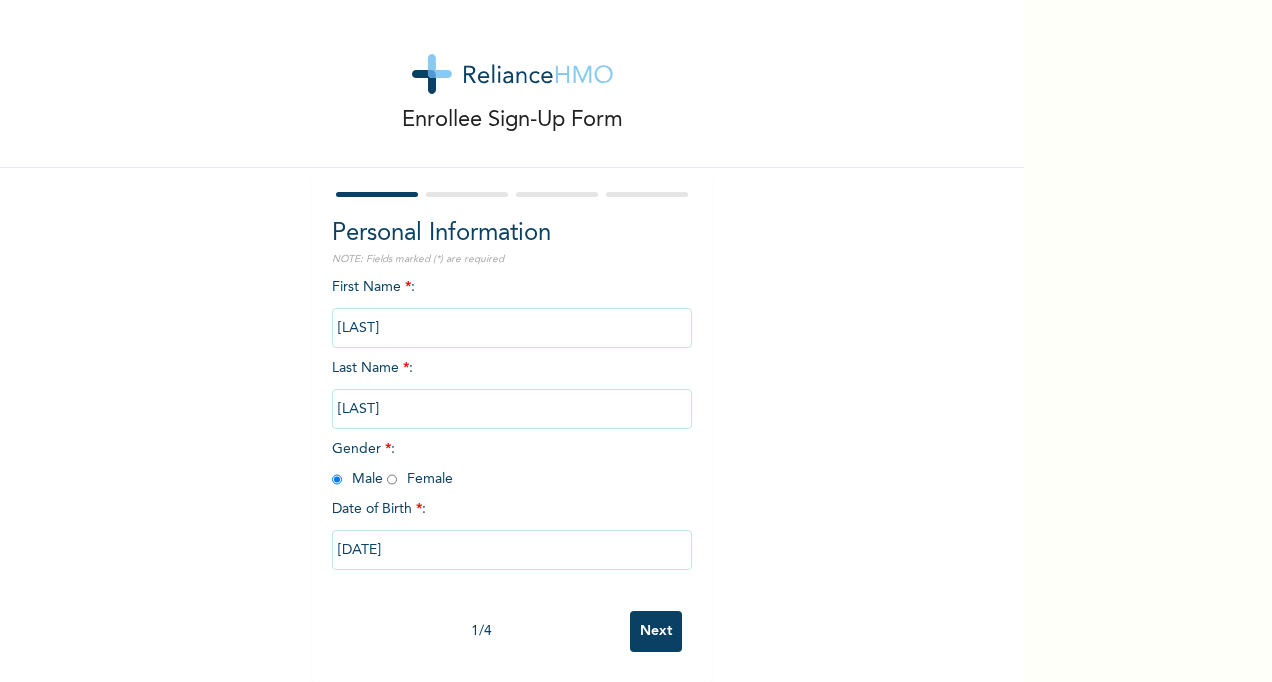click on "Next" at bounding box center [656, 631] 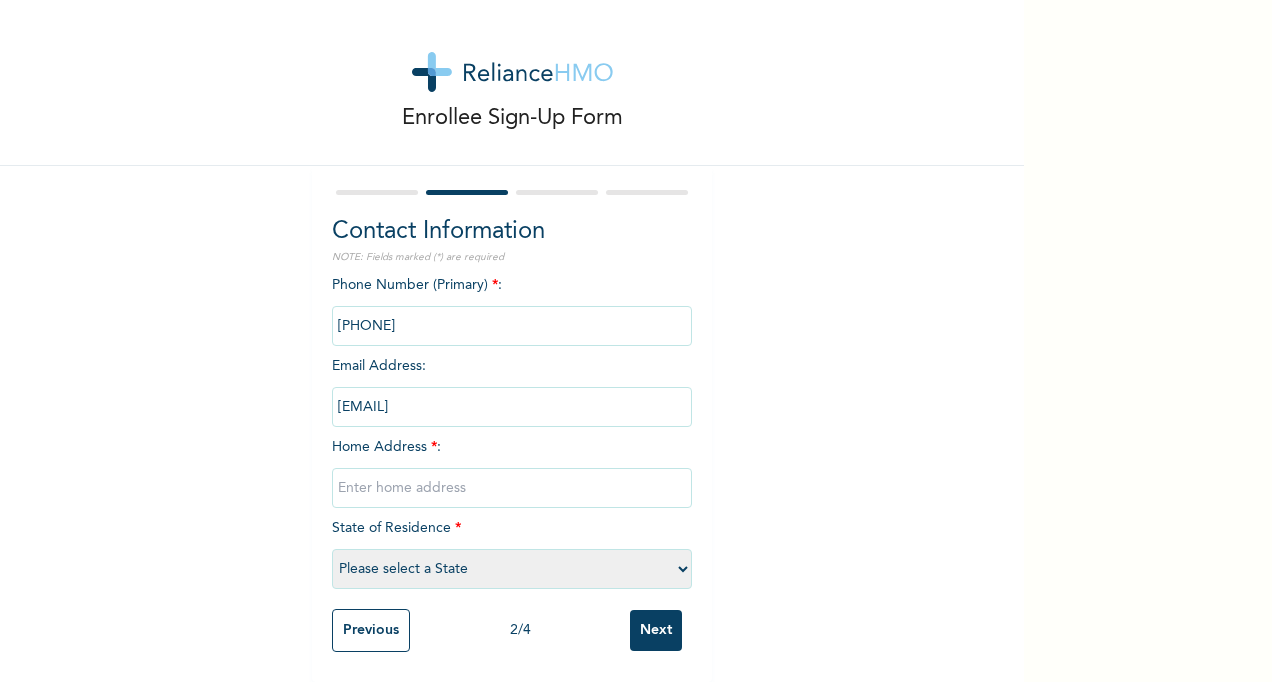 click at bounding box center [512, 326] 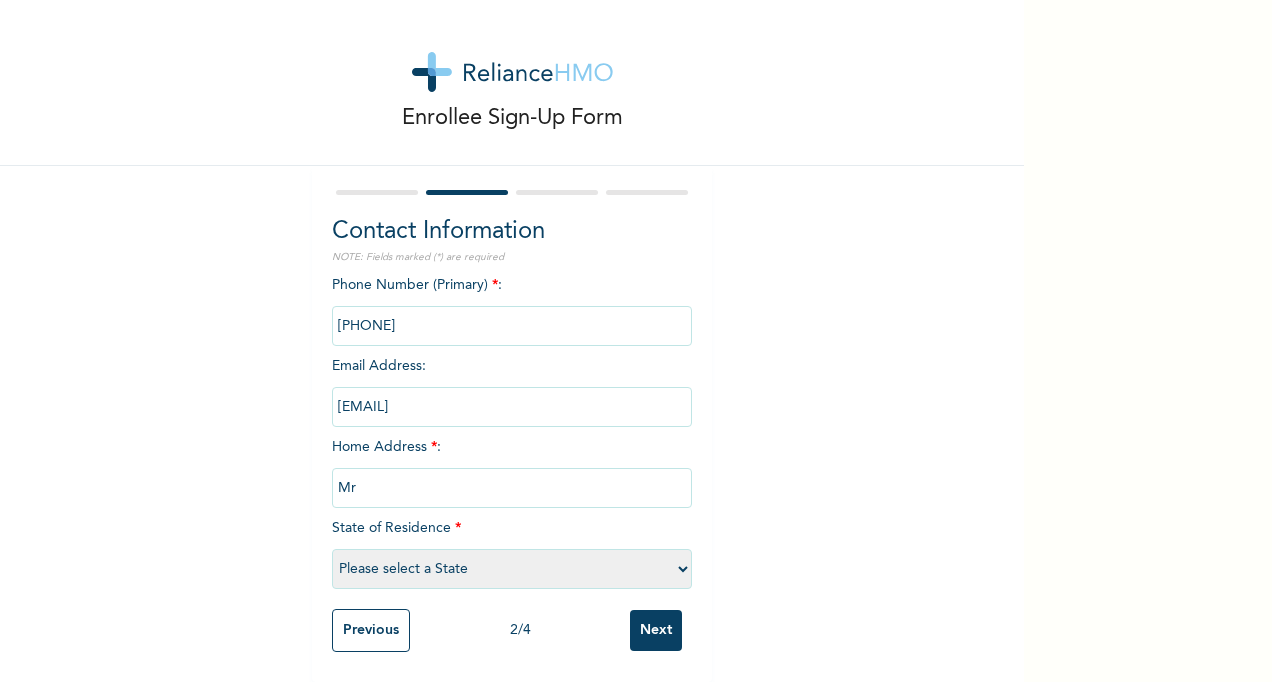 click on "Please select a State Abia Abuja (FCT) Adamawa Akwa Ibom Anambra Bauchi Bayelsa Benue Borno Cross River Delta Ebonyi Edo Ekiti Enugu Gombe Imo Jigawa Kaduna Kano Katsina Kebbi Kogi Kwara Lagos Nasarawa Niger Ogun Ondo Osun Oyo Plateau Rivers Sokoto Taraba Yobe Zamfara" at bounding box center (512, 569) 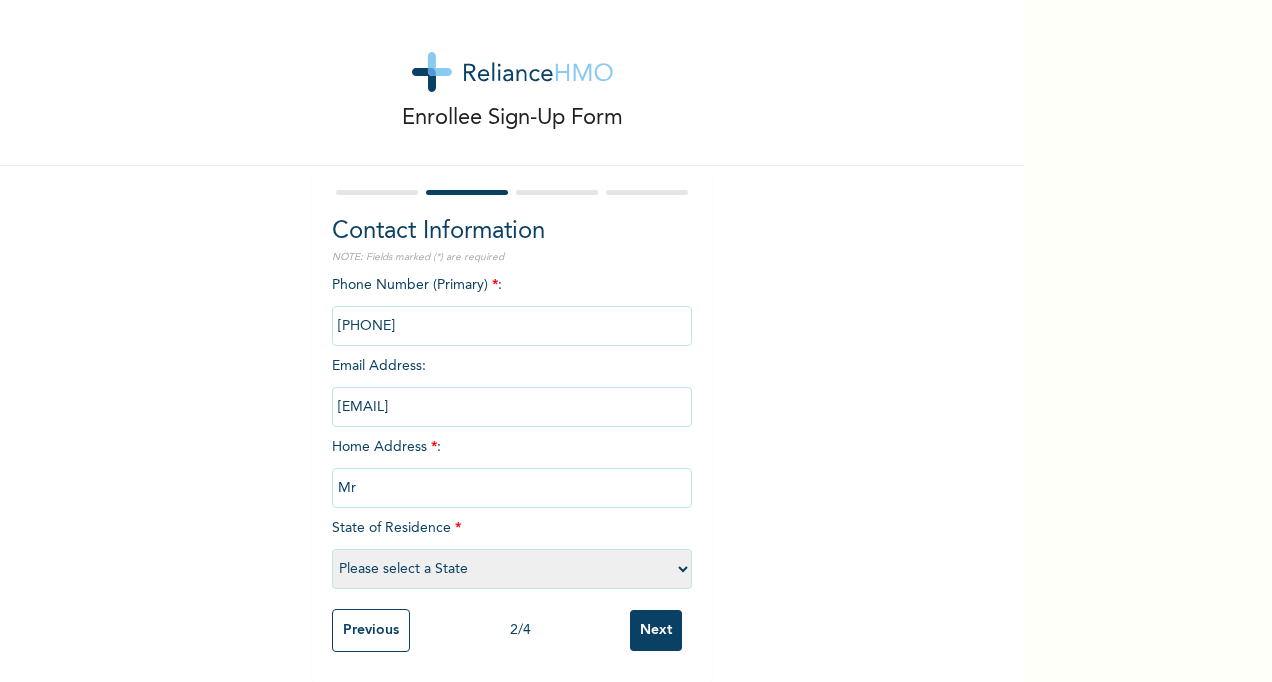 click on "Contact Information NOTE: Fields marked (*) are required Phone Number (Primary)   * : Email Address : [EMAIL] Home Address   * : [PERSON] State of Residence   * Please select a State Abia Abuja (FCT) Adamawa Akwa Ibom Anambra Bauchi Bayelsa Benue Borno Cross River Delta Ebonyi Edo Ekiti Enugu Gombe Imo Jigawa Kaduna Kano Katsina Kebbi Kogi Kwara Lagos Nasarawa Niger Ogun Ondo Osun Oyo Plateau Rivers Sokoto Taraba Yobe Zamfara Previous 2  / 4 Next" at bounding box center (512, 424) 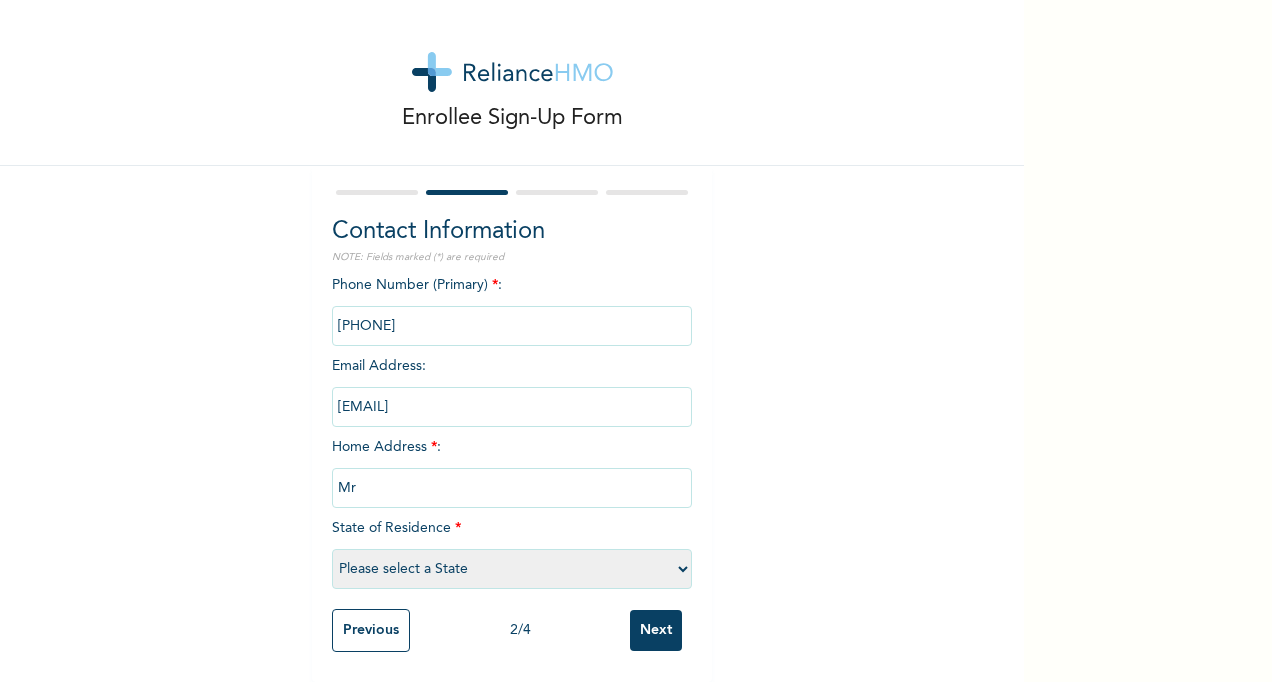 click on "Please select a State Abia Abuja (FCT) Adamawa Akwa Ibom Anambra Bauchi Bayelsa Benue Borno Cross River Delta Ebonyi Edo Ekiti Enugu Gombe Imo Jigawa Kaduna Kano Katsina Kebbi Kogi Kwara Lagos Nasarawa Niger Ogun Ondo Osun Oyo Plateau Rivers Sokoto Taraba Yobe Zamfara" at bounding box center (512, 569) 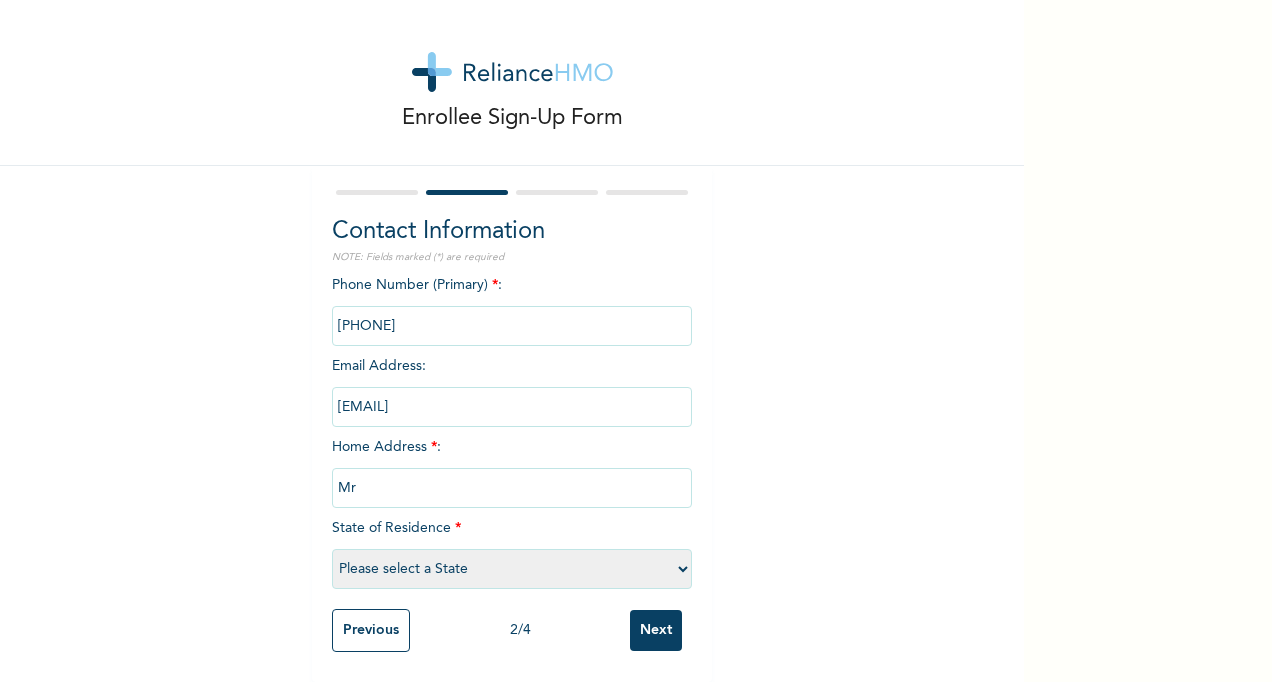 select on "33" 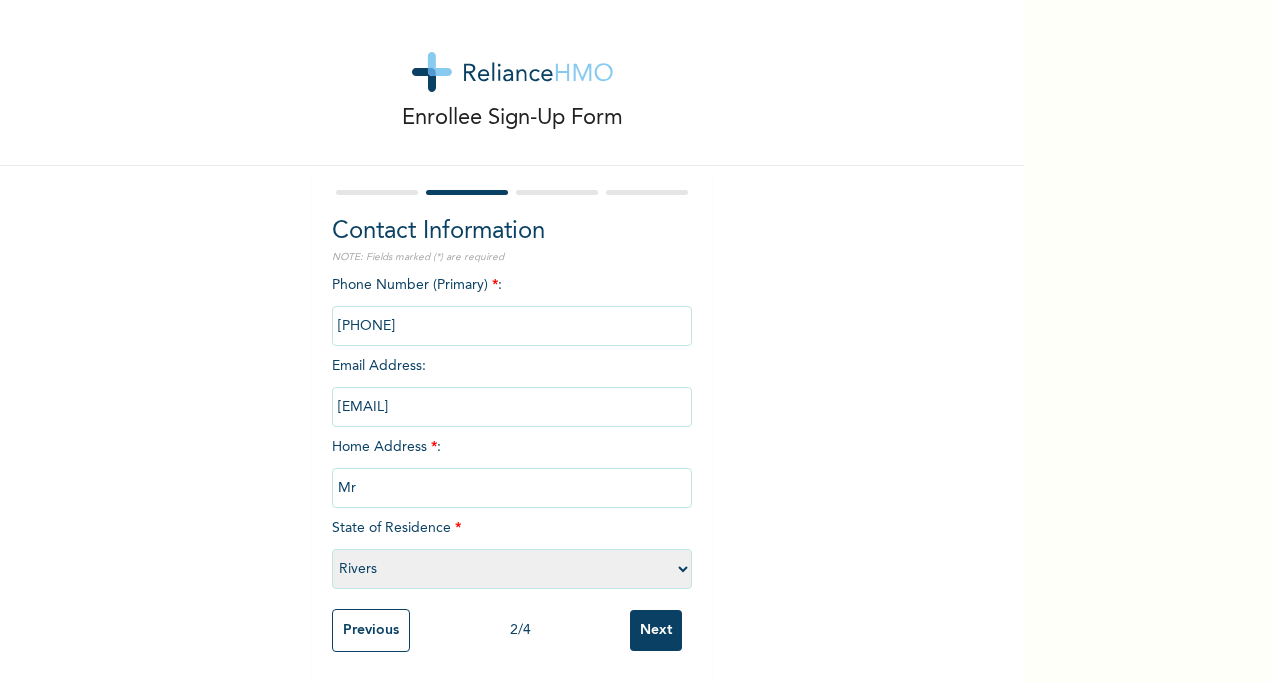 click on "Please select a State Abia Abuja (FCT) Adamawa Akwa Ibom Anambra Bauchi Bayelsa Benue Borno Cross River Delta Ebonyi Edo Ekiti Enugu Gombe Imo Jigawa Kaduna Kano Katsina Kebbi Kogi Kwara Lagos Nasarawa Niger Ogun Ondo Osun Oyo Plateau Rivers Sokoto Taraba Yobe Zamfara" at bounding box center (512, 569) 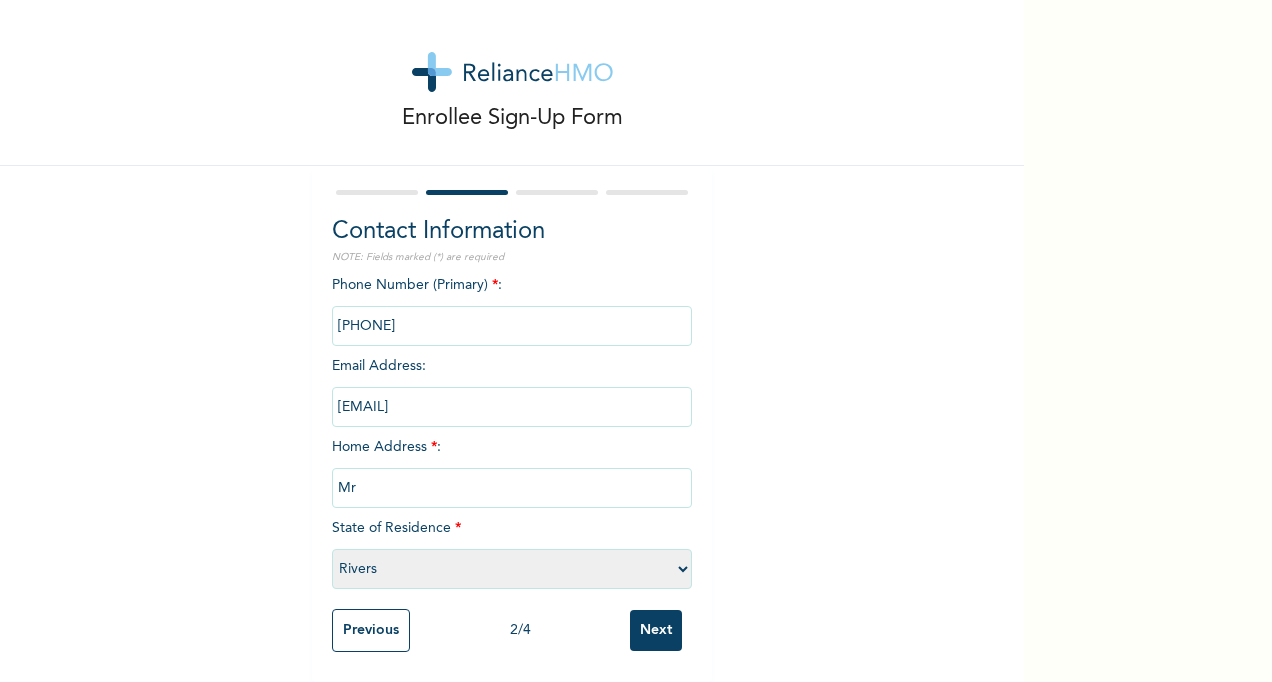 scroll, scrollTop: 26, scrollLeft: 0, axis: vertical 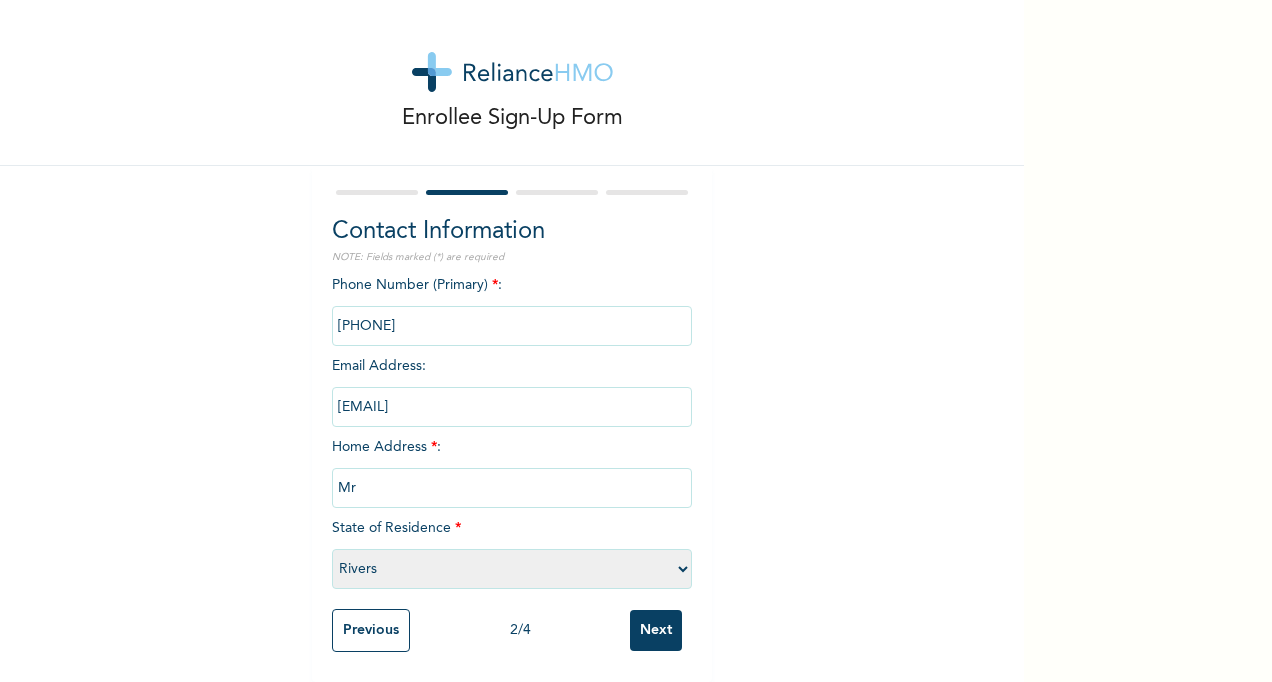 click on "Next" at bounding box center (656, 630) 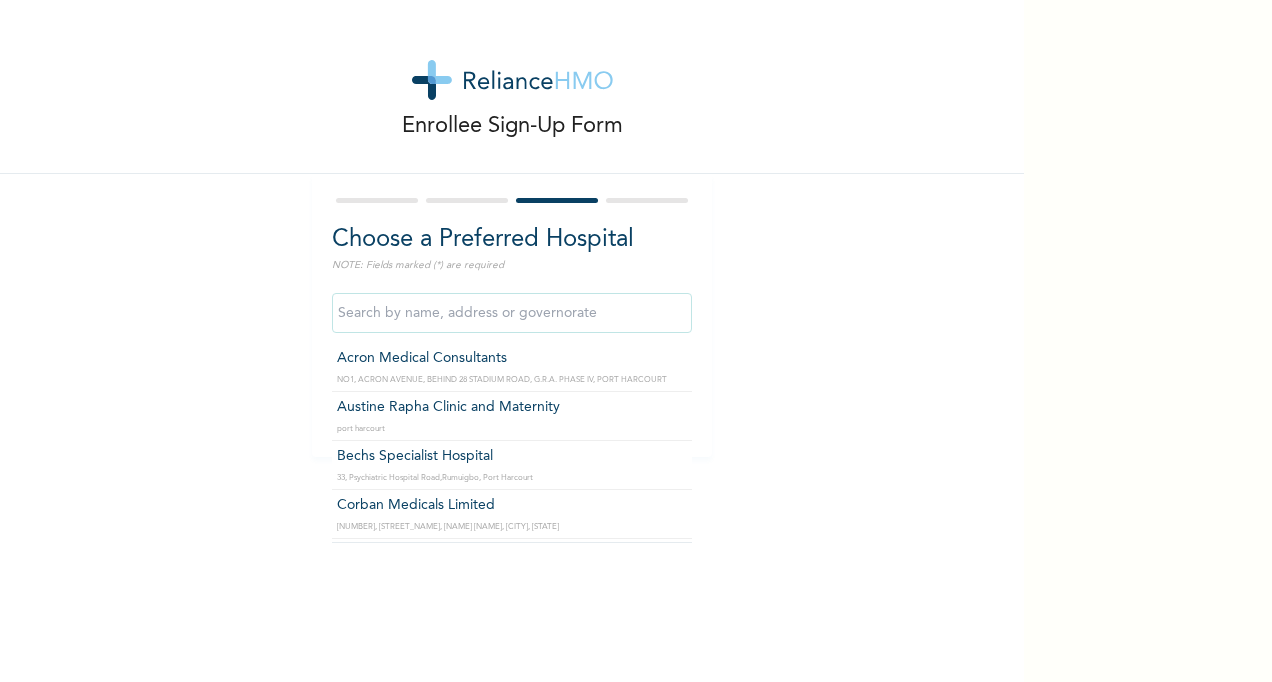 click at bounding box center (512, 313) 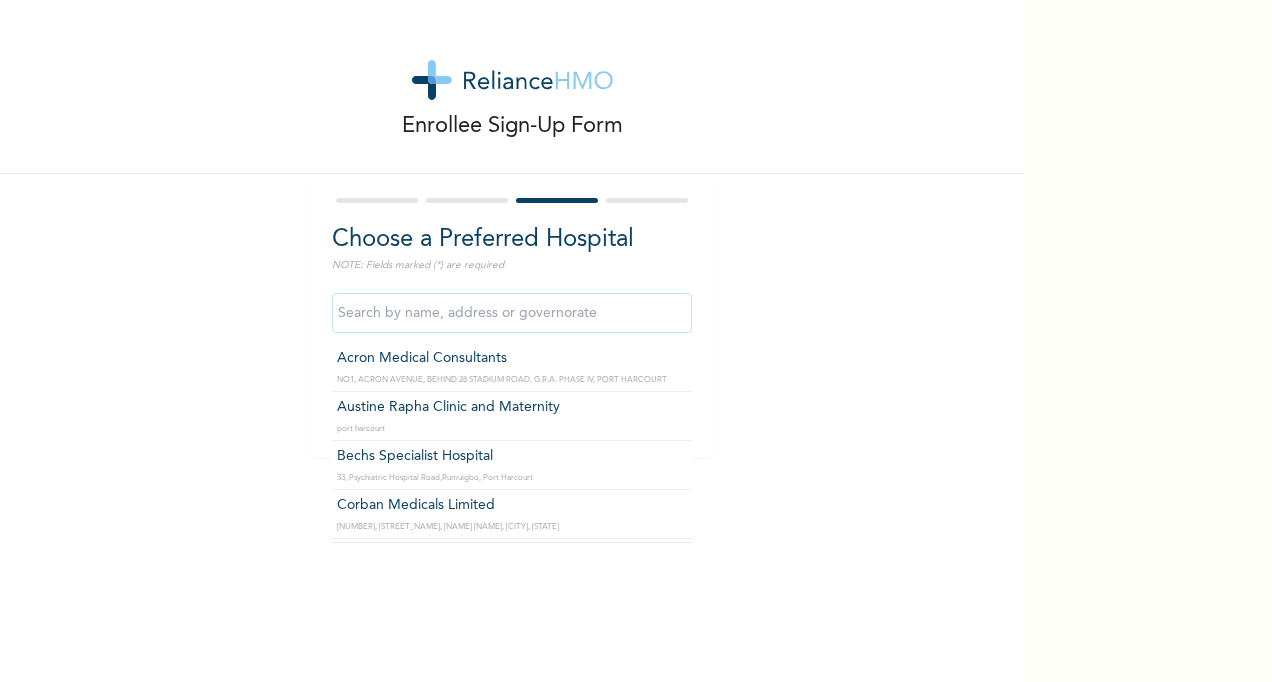 click at bounding box center [512, 313] 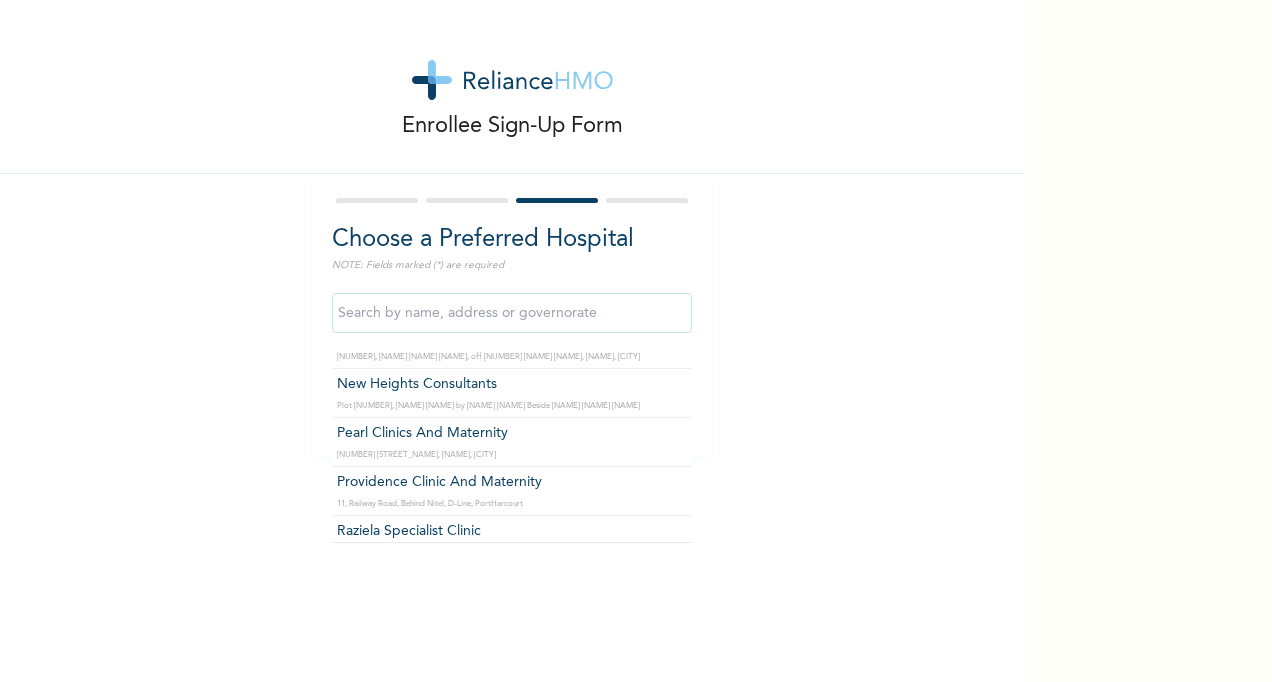 scroll, scrollTop: 320, scrollLeft: 0, axis: vertical 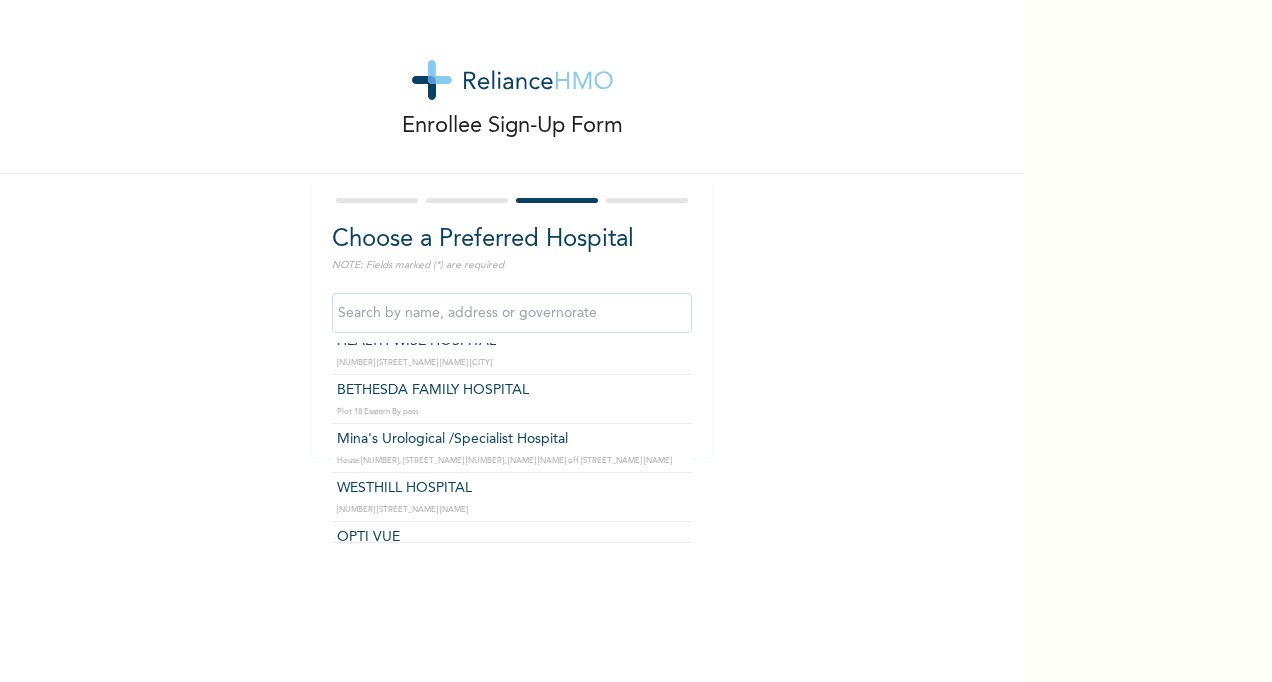 type on "Mina's Urological /Specialist Hospital" 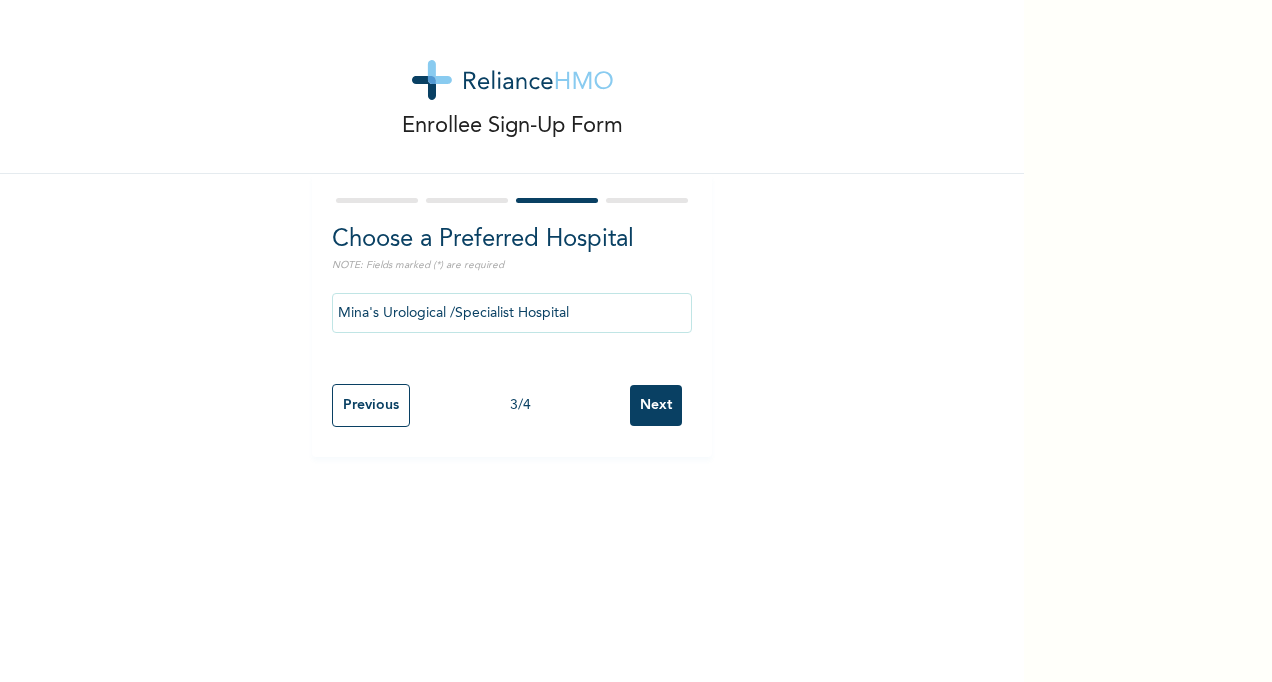 click on "Next" at bounding box center [656, 405] 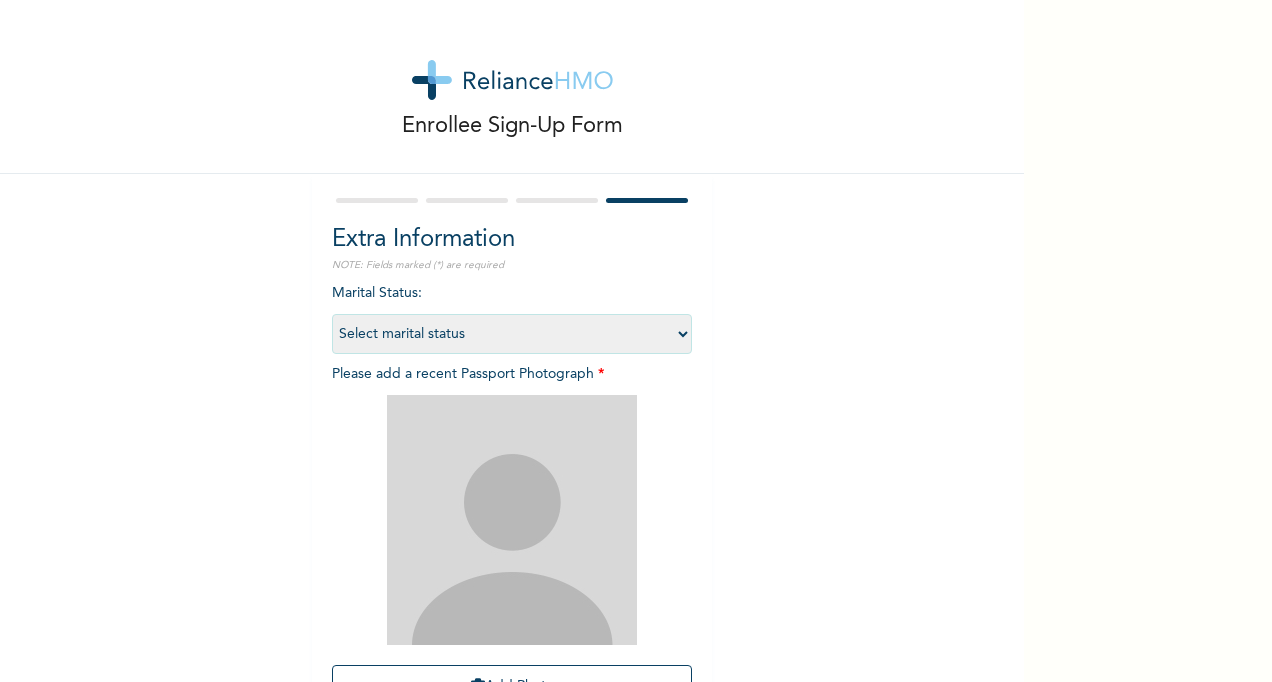 click on "Select marital status Single Married Divorced Widow/Widower" at bounding box center (512, 334) 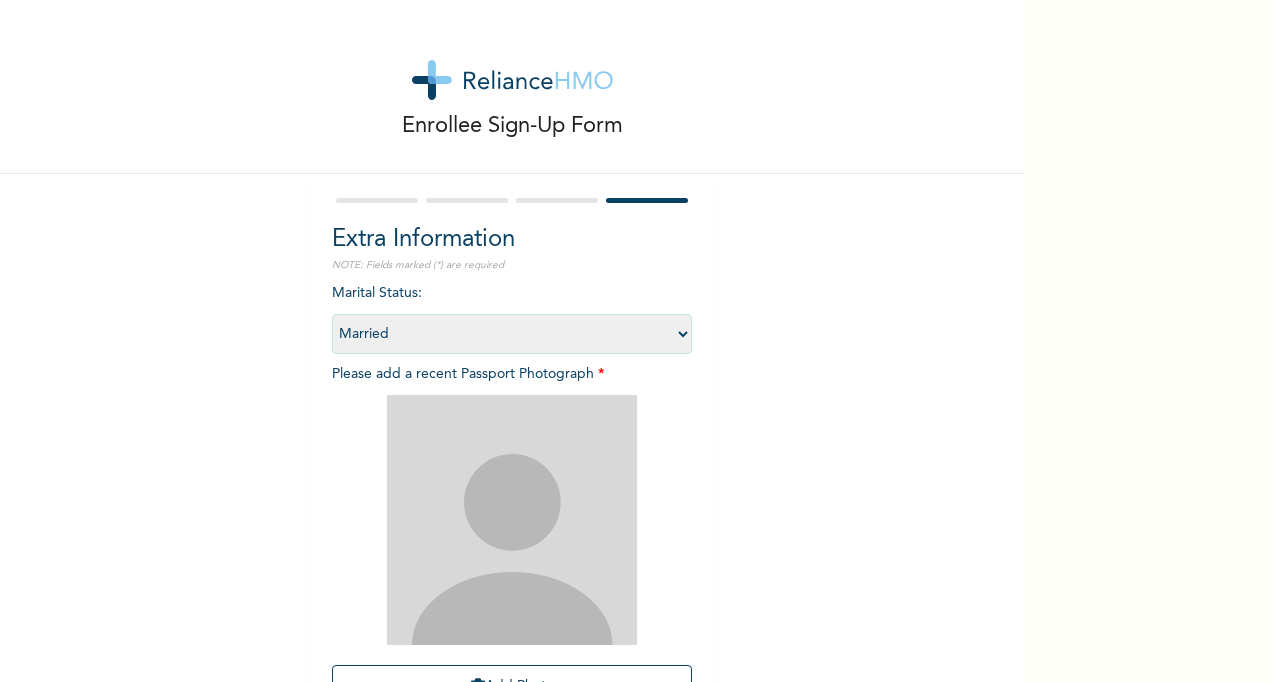 click on "Select marital status Single Married Divorced Widow/Widower" at bounding box center [512, 334] 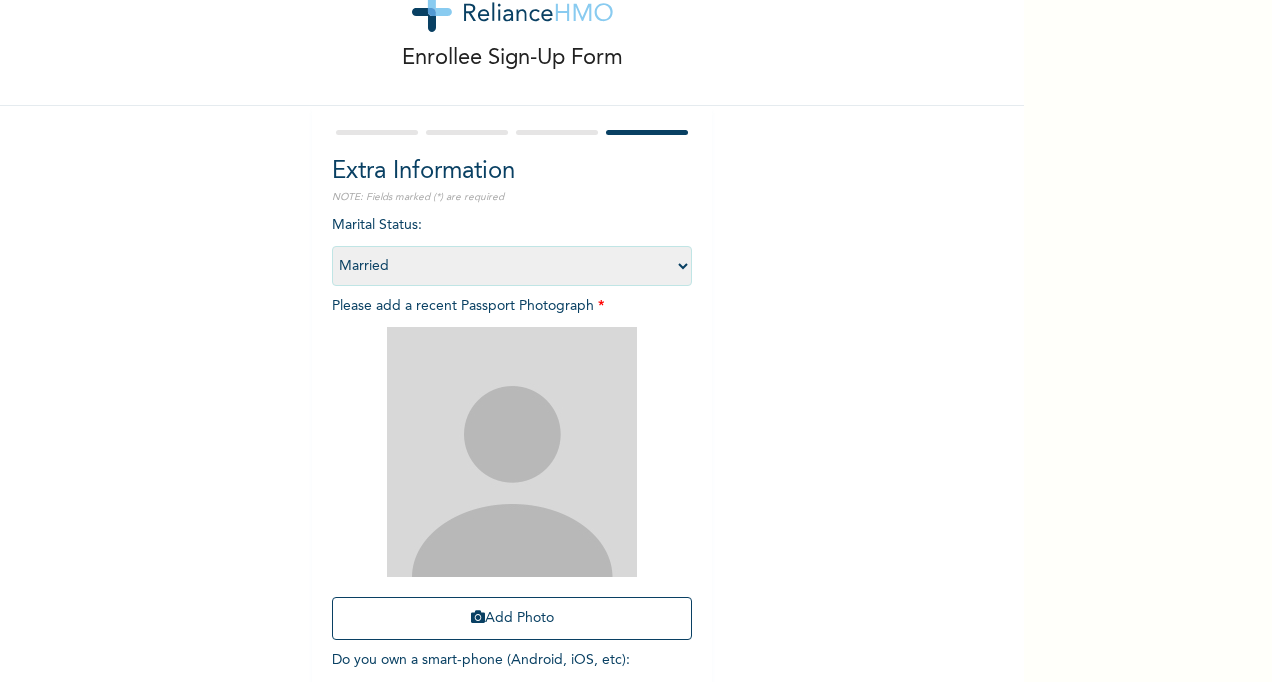 scroll, scrollTop: 80, scrollLeft: 0, axis: vertical 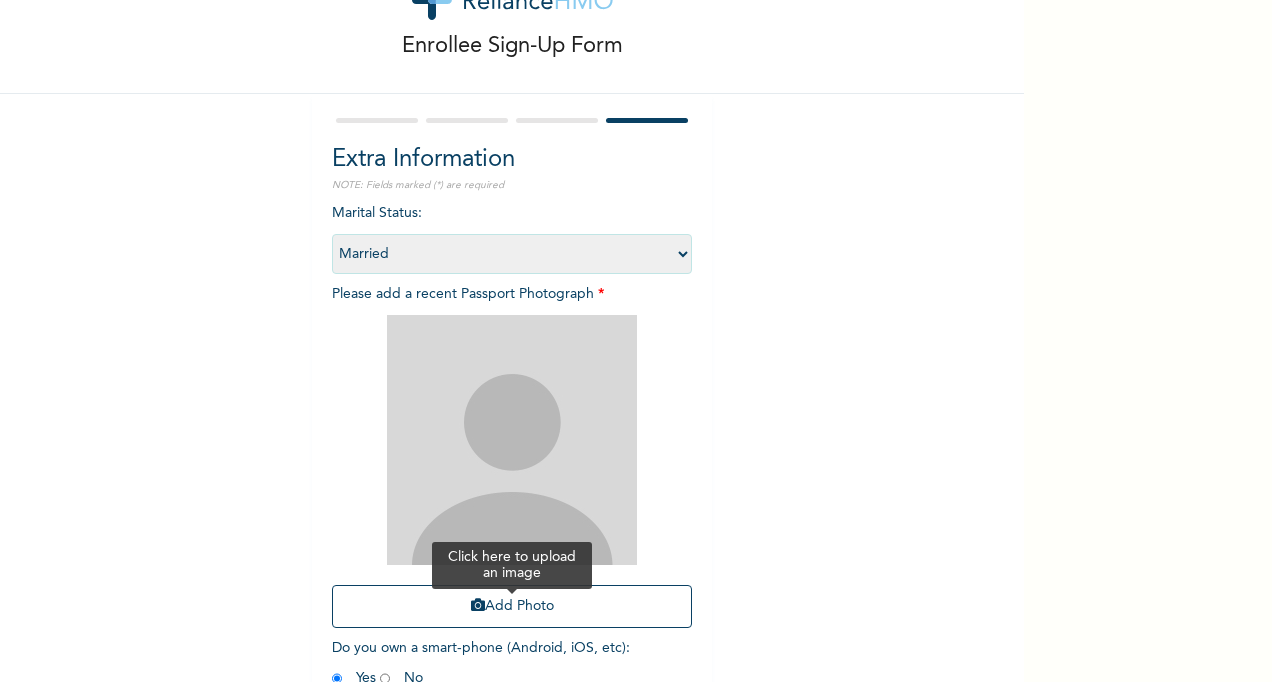 click on "Add Photo" at bounding box center (512, 606) 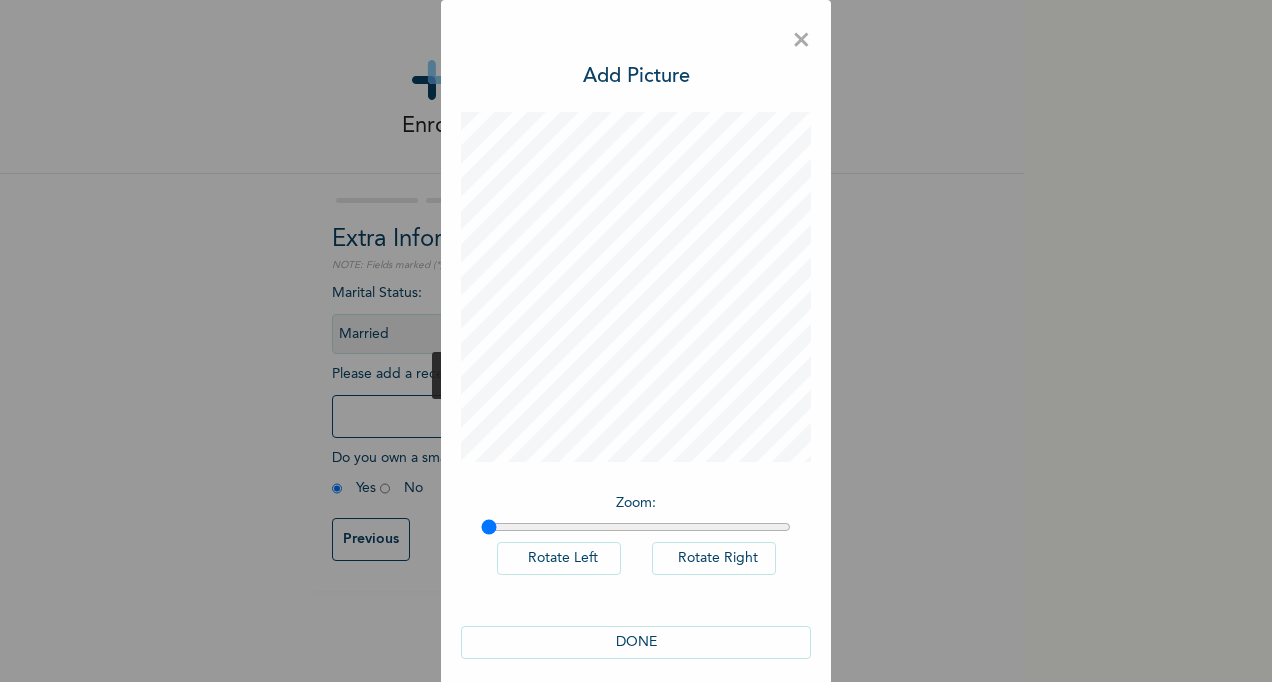 scroll, scrollTop: 0, scrollLeft: 0, axis: both 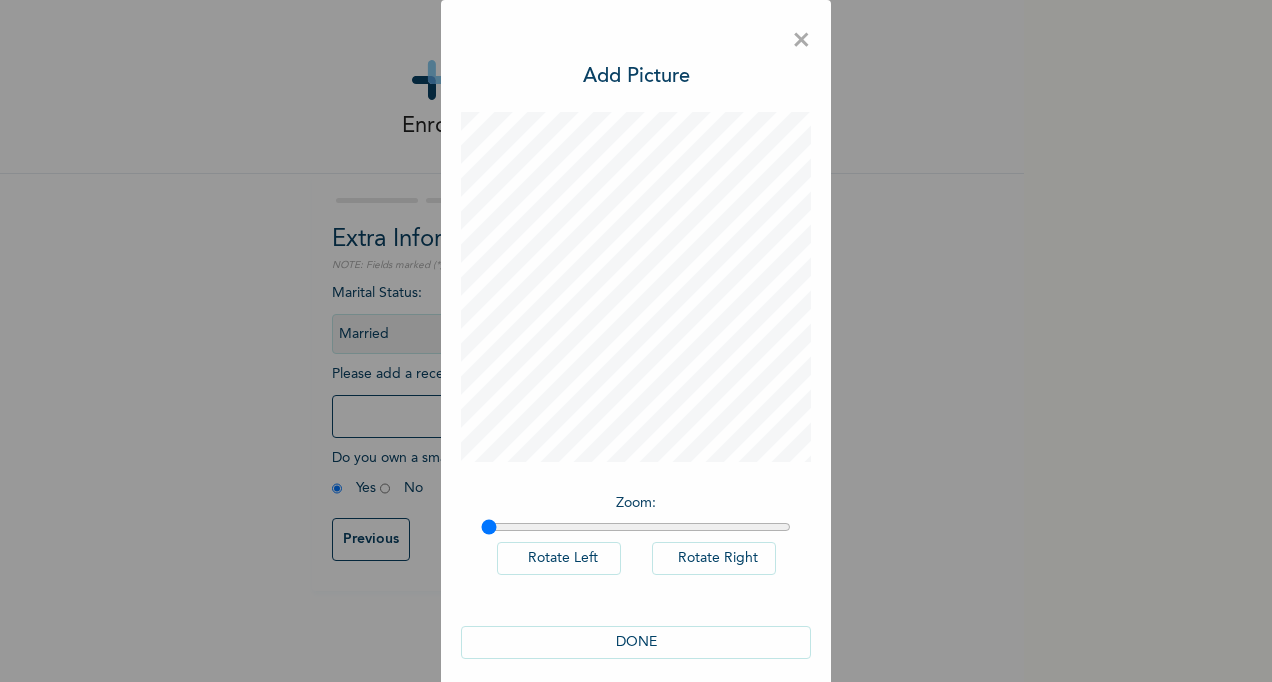 click on "DONE" at bounding box center [636, 642] 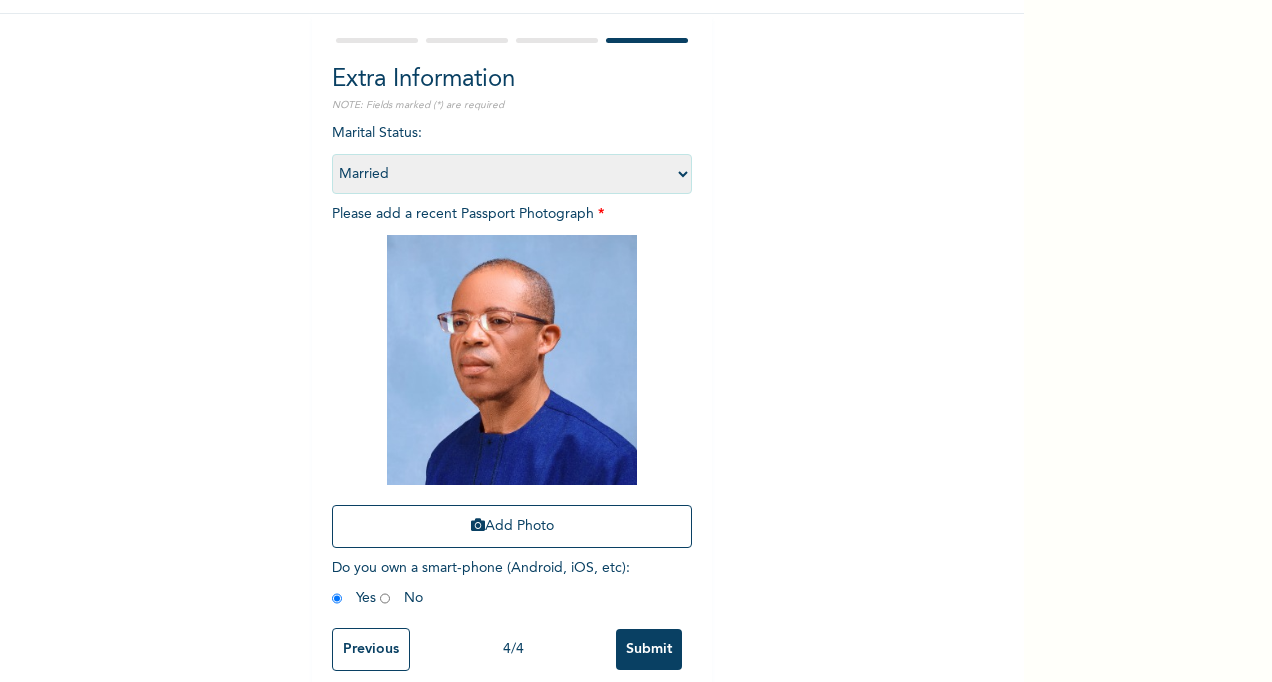scroll, scrollTop: 196, scrollLeft: 0, axis: vertical 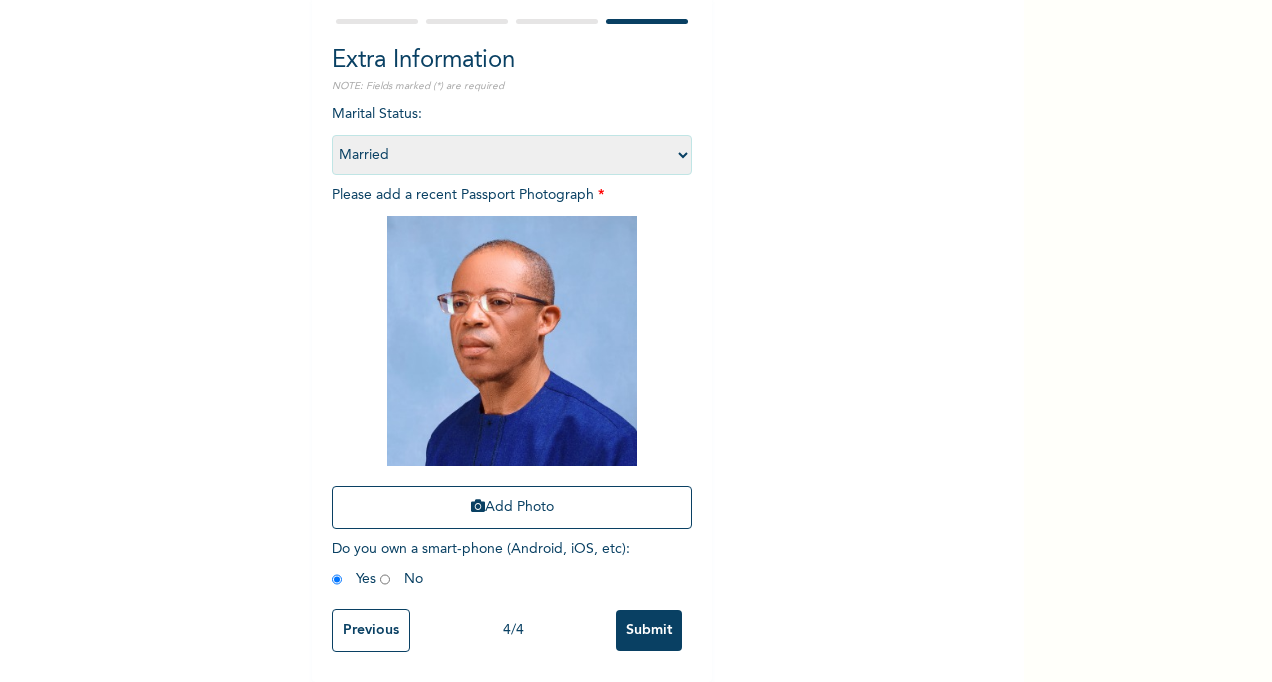 click on "Submit" at bounding box center [649, 630] 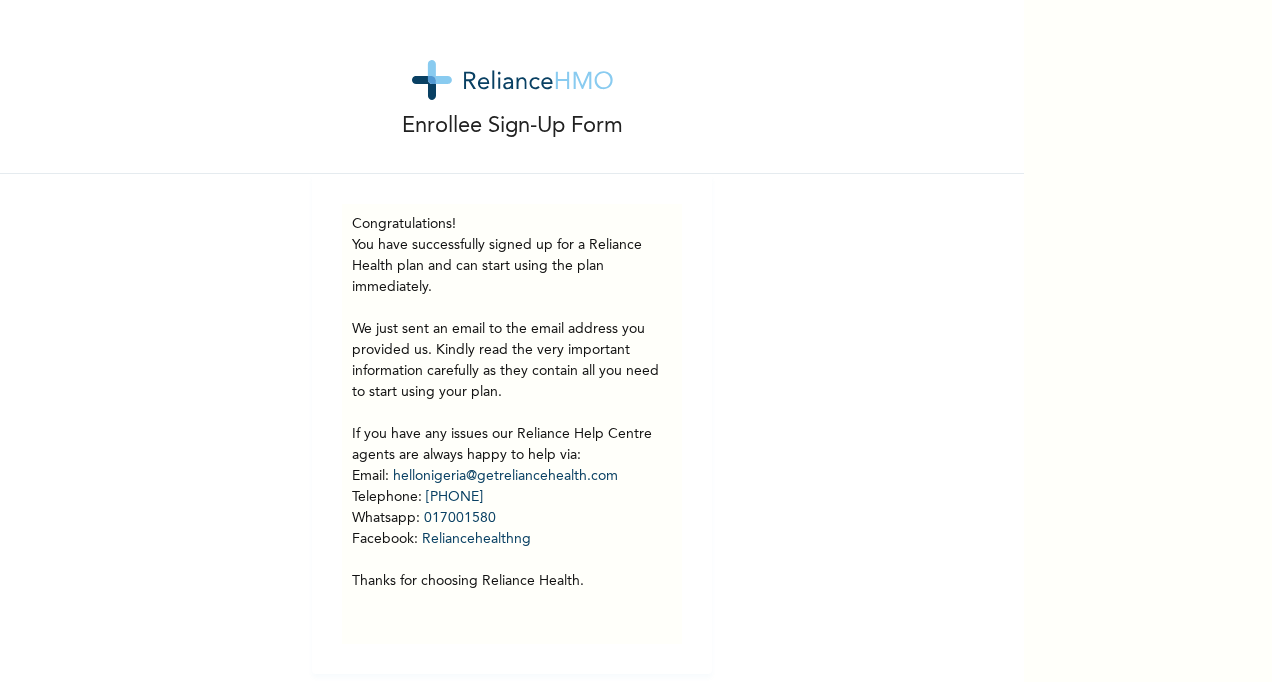 scroll, scrollTop: 7, scrollLeft: 0, axis: vertical 